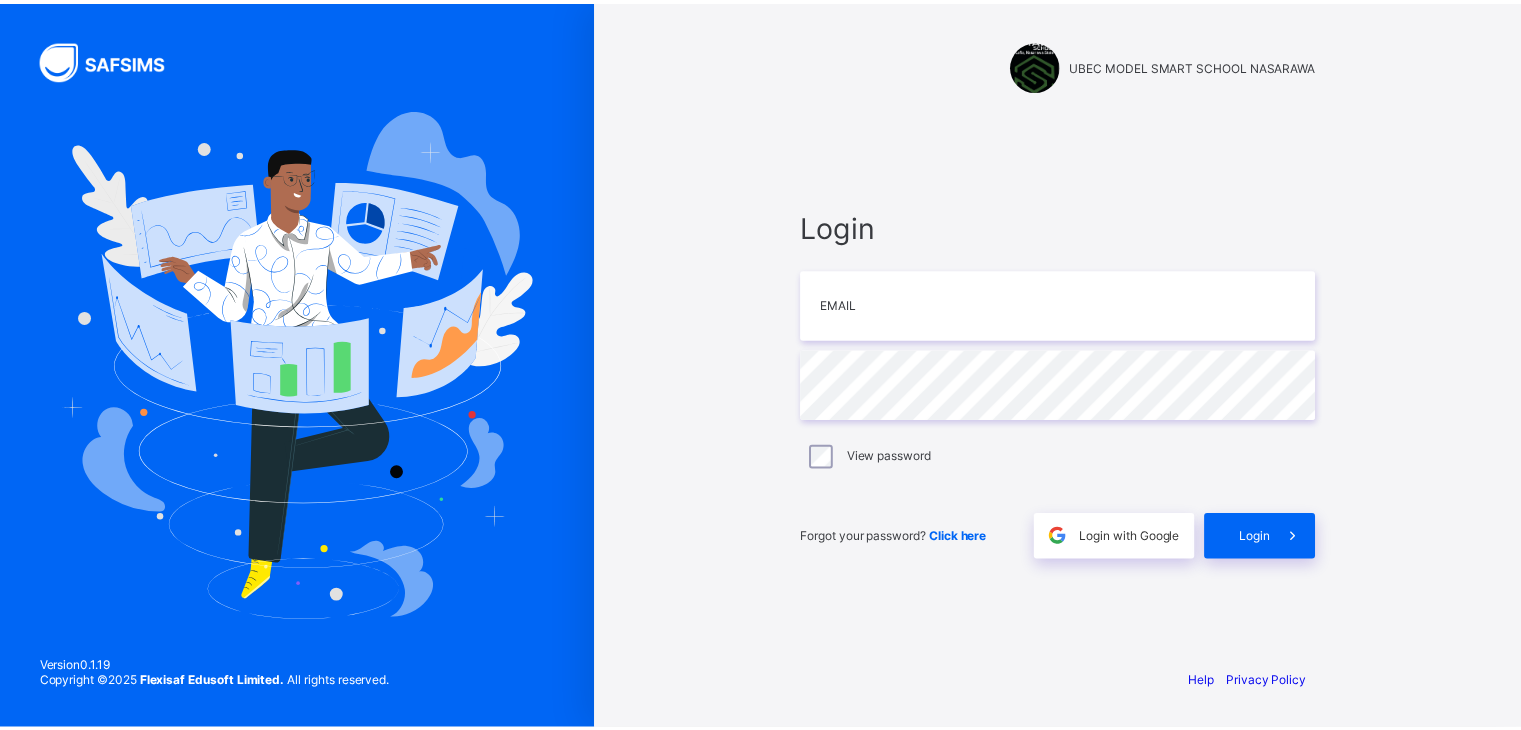 scroll, scrollTop: 0, scrollLeft: 0, axis: both 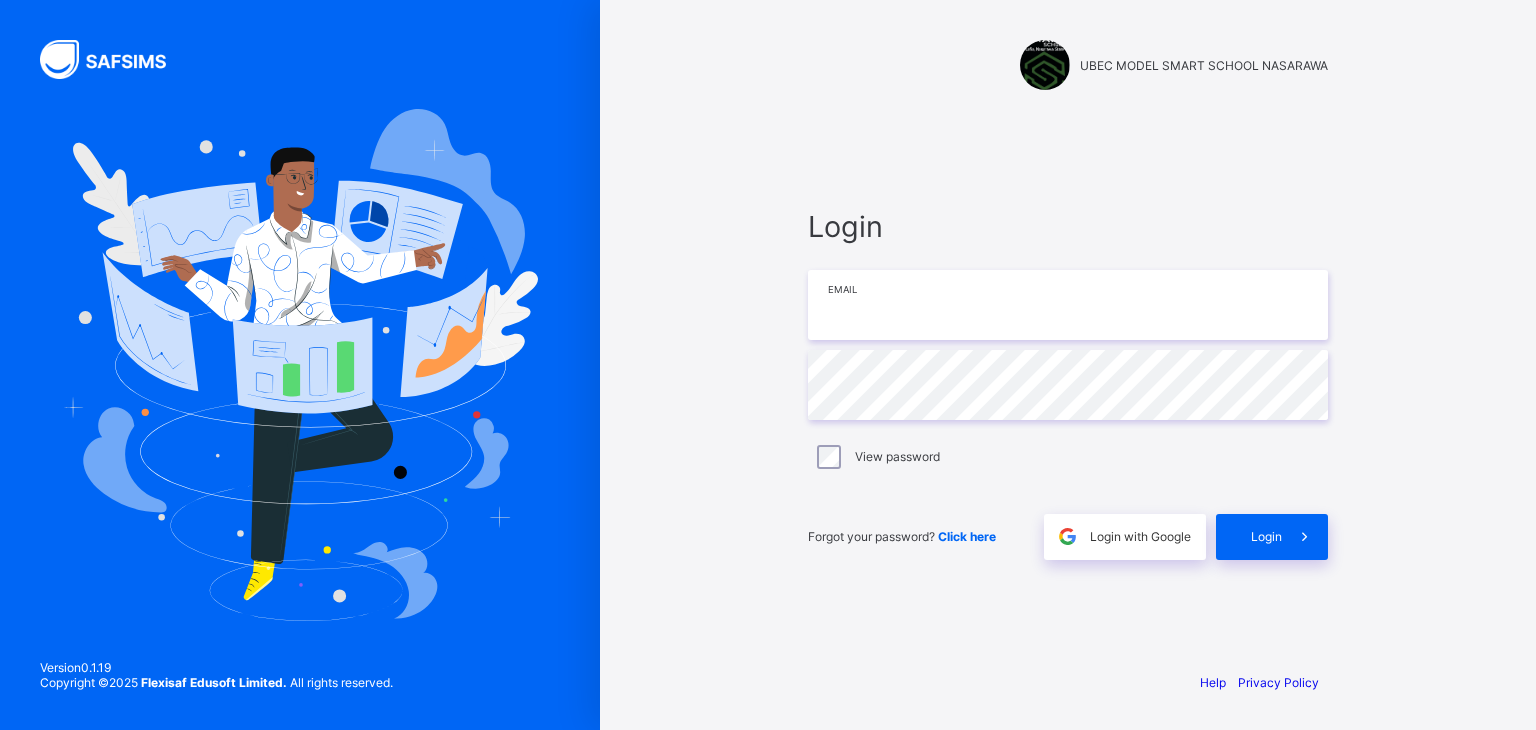type on "**********" 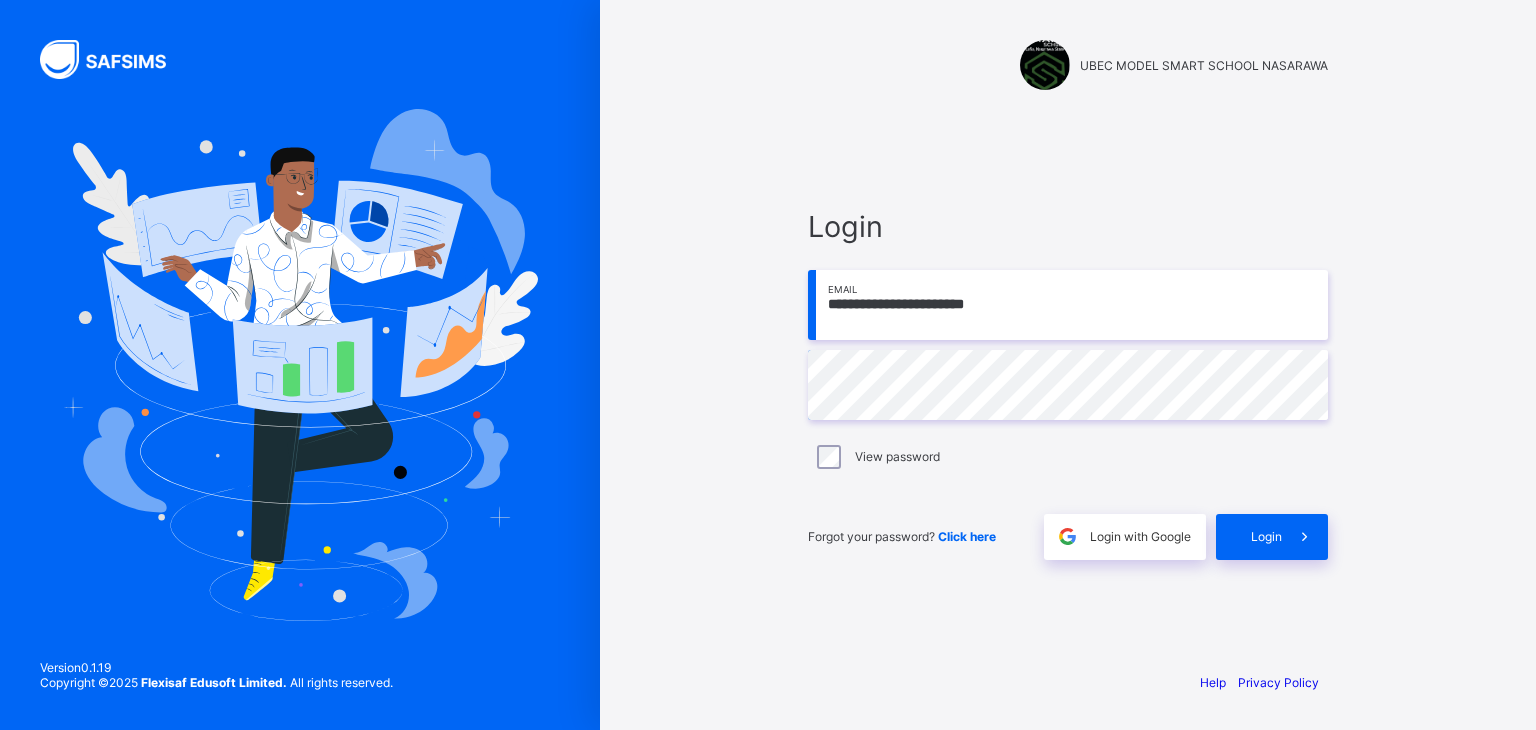 click at bounding box center [300, 365] 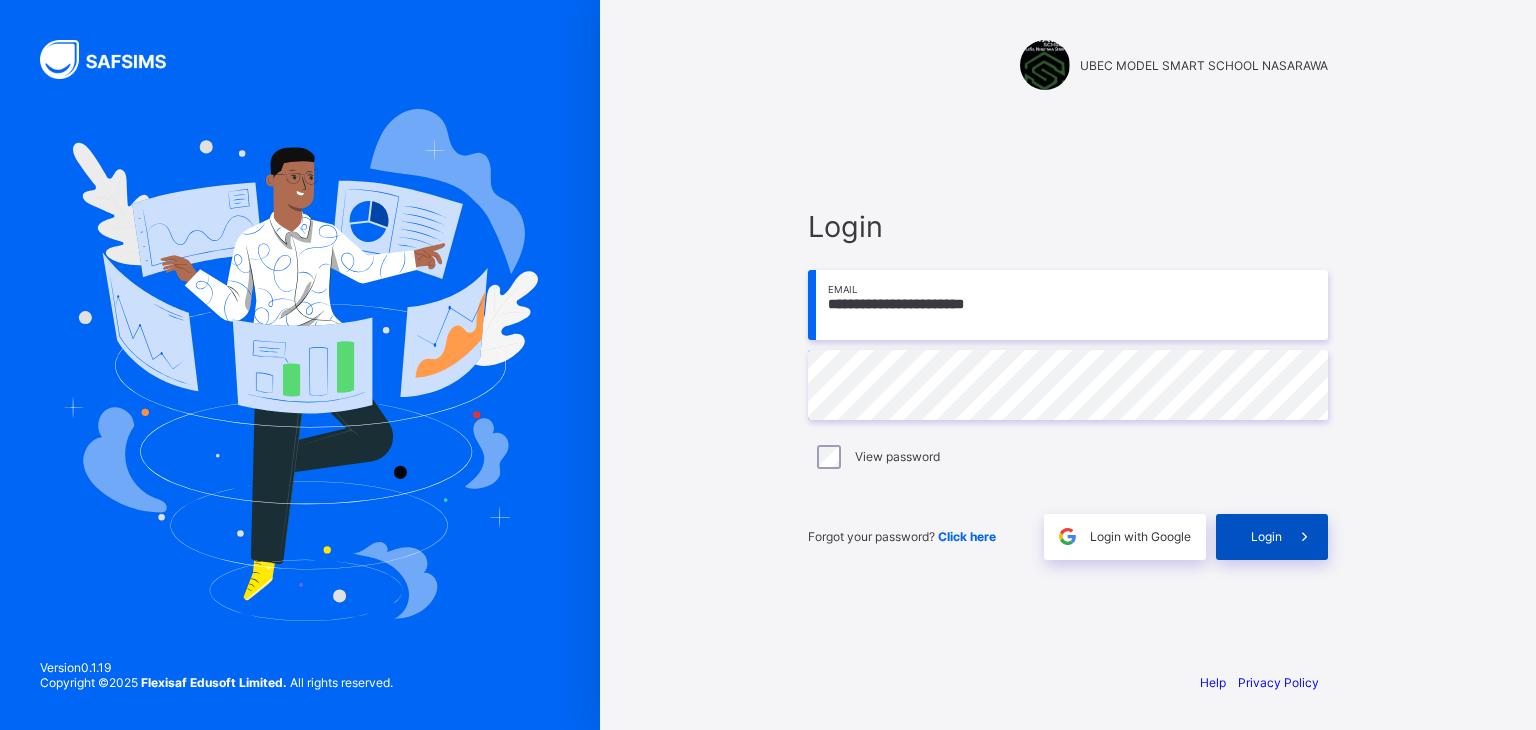 click on "Login" at bounding box center (1266, 536) 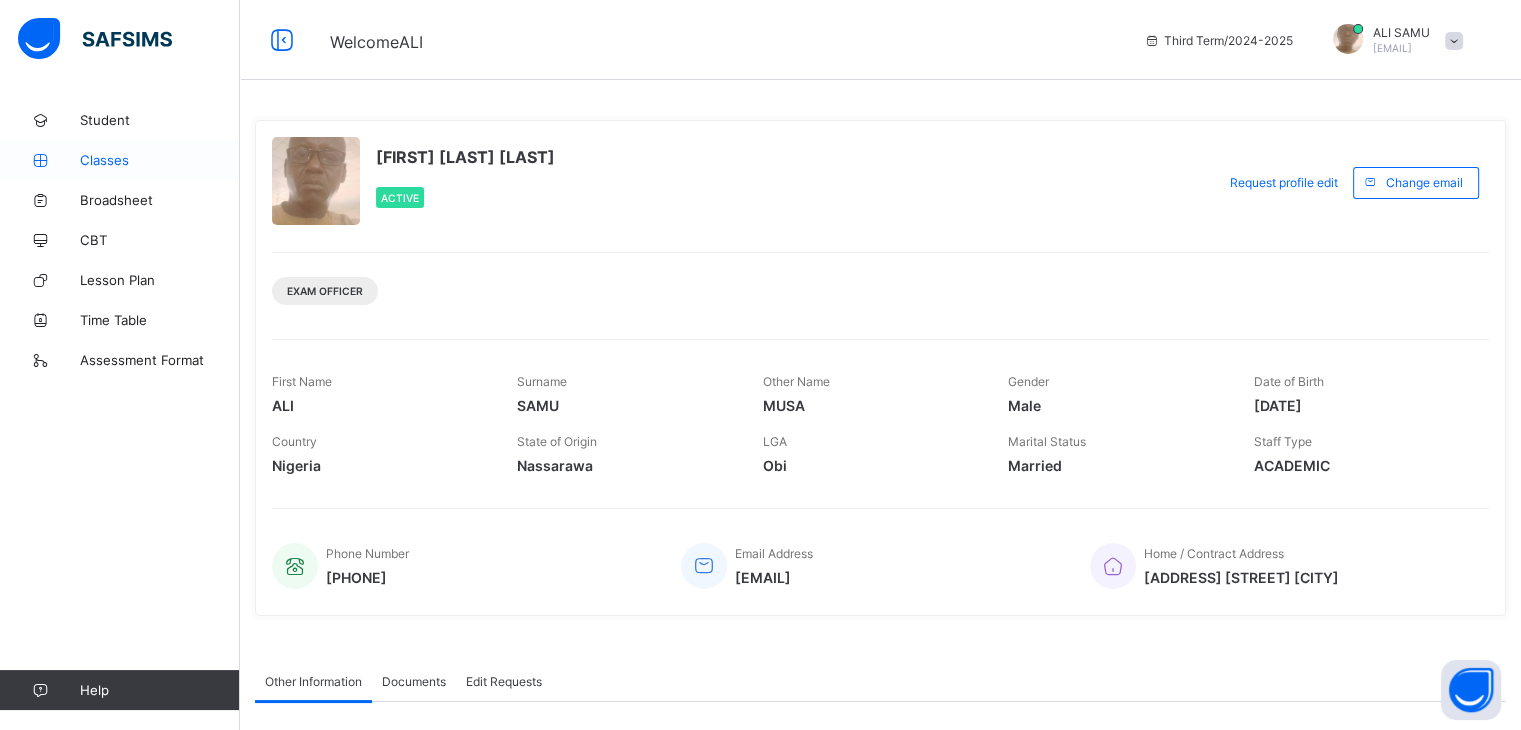 click on "Classes" at bounding box center [120, 160] 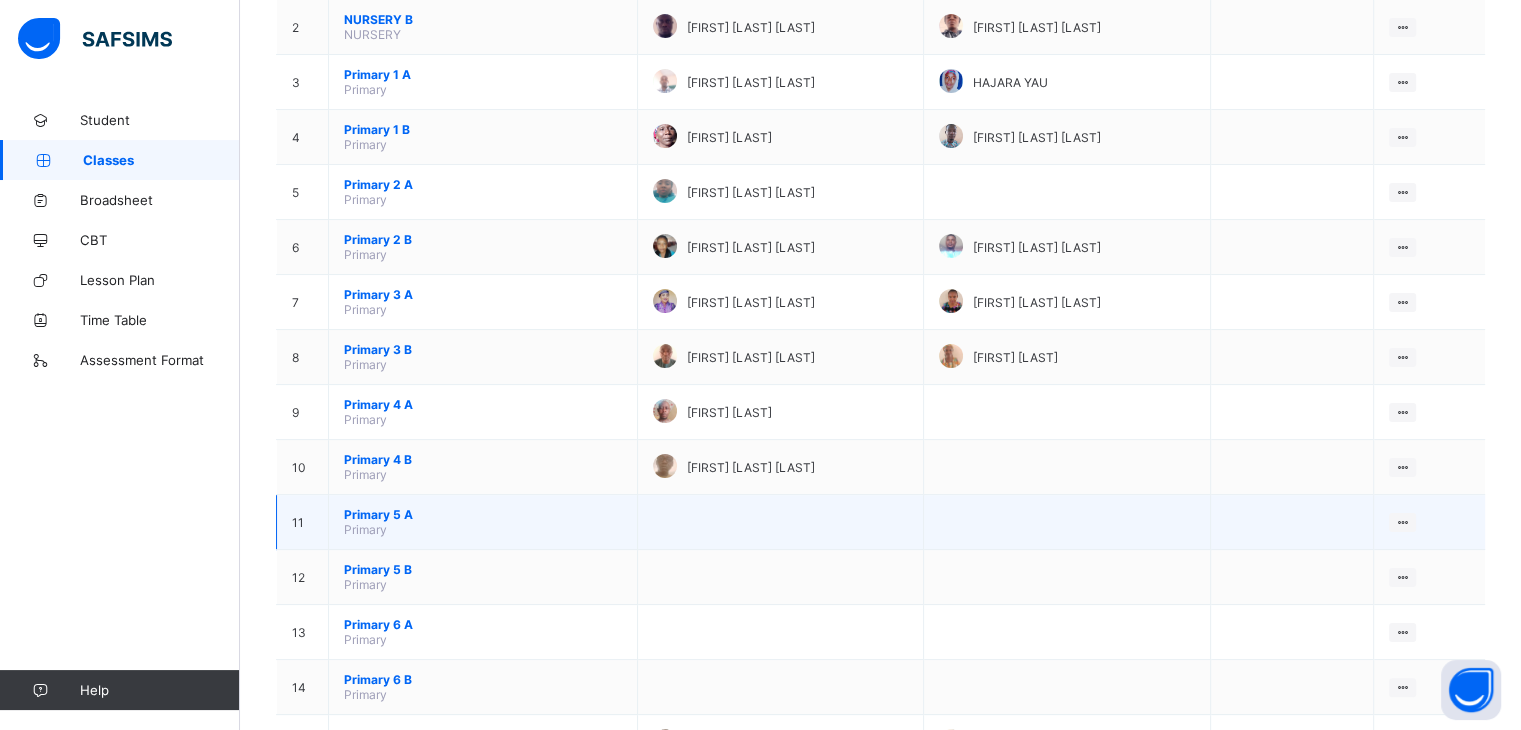 scroll, scrollTop: 312, scrollLeft: 0, axis: vertical 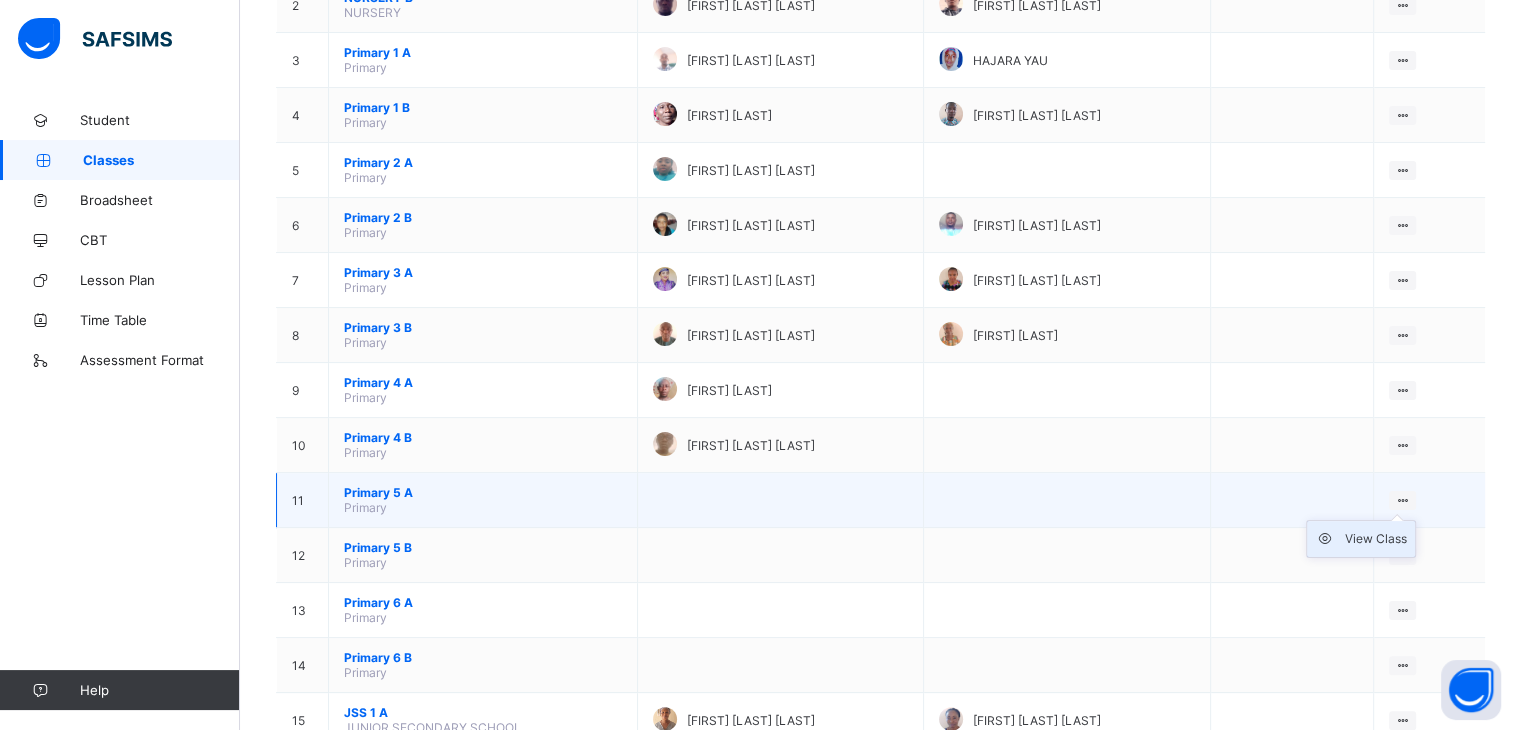click on "View Class" at bounding box center [1376, 539] 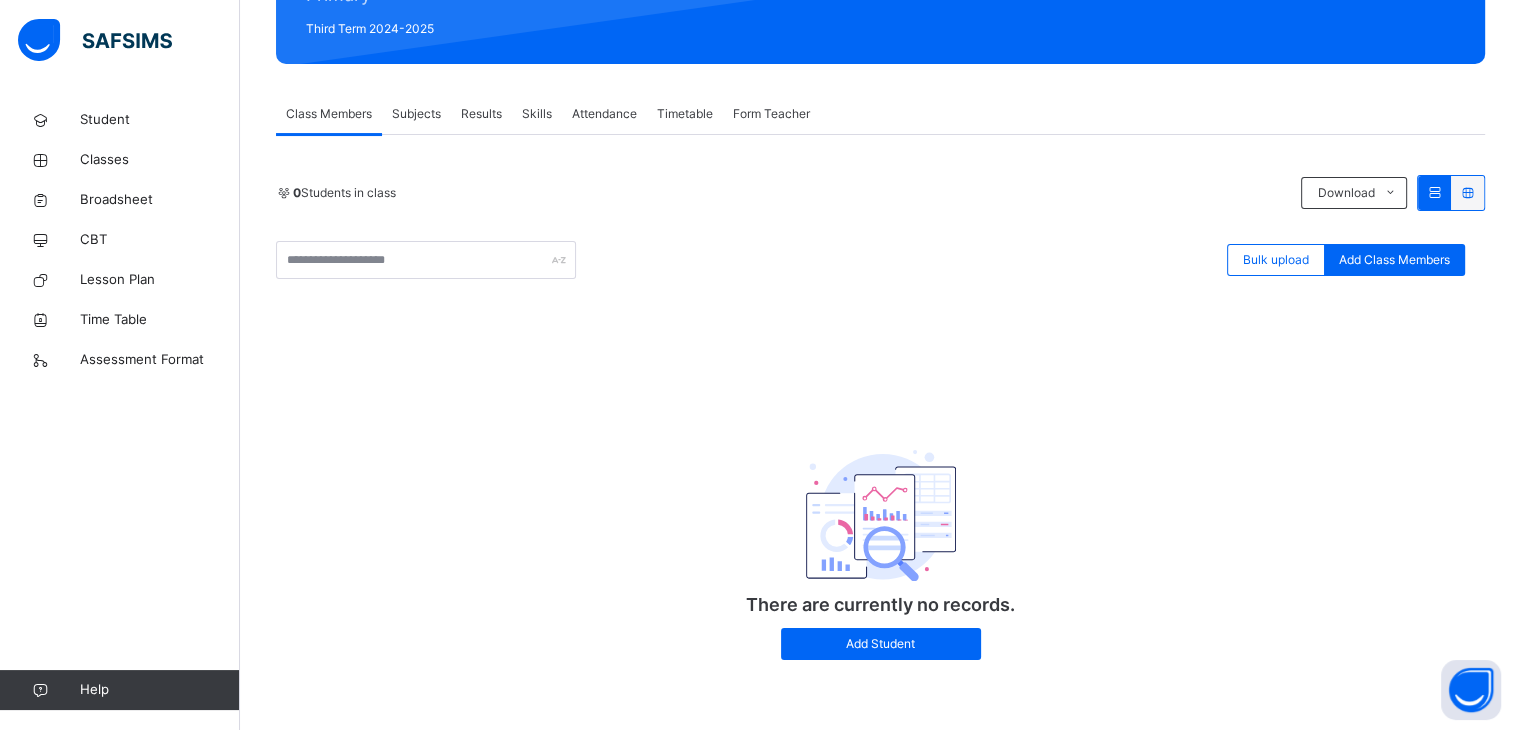 scroll, scrollTop: 0, scrollLeft: 0, axis: both 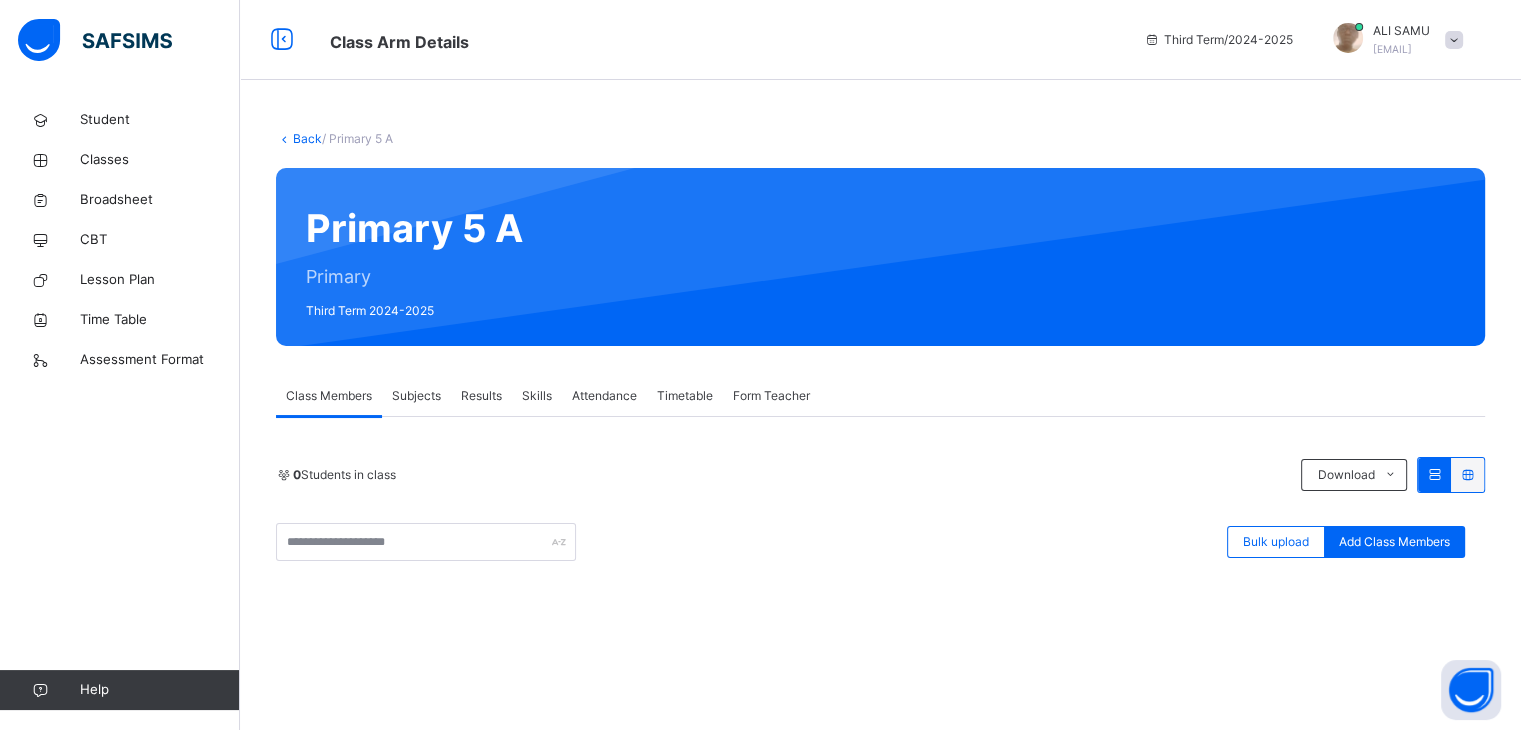 click on "Results" at bounding box center (481, 396) 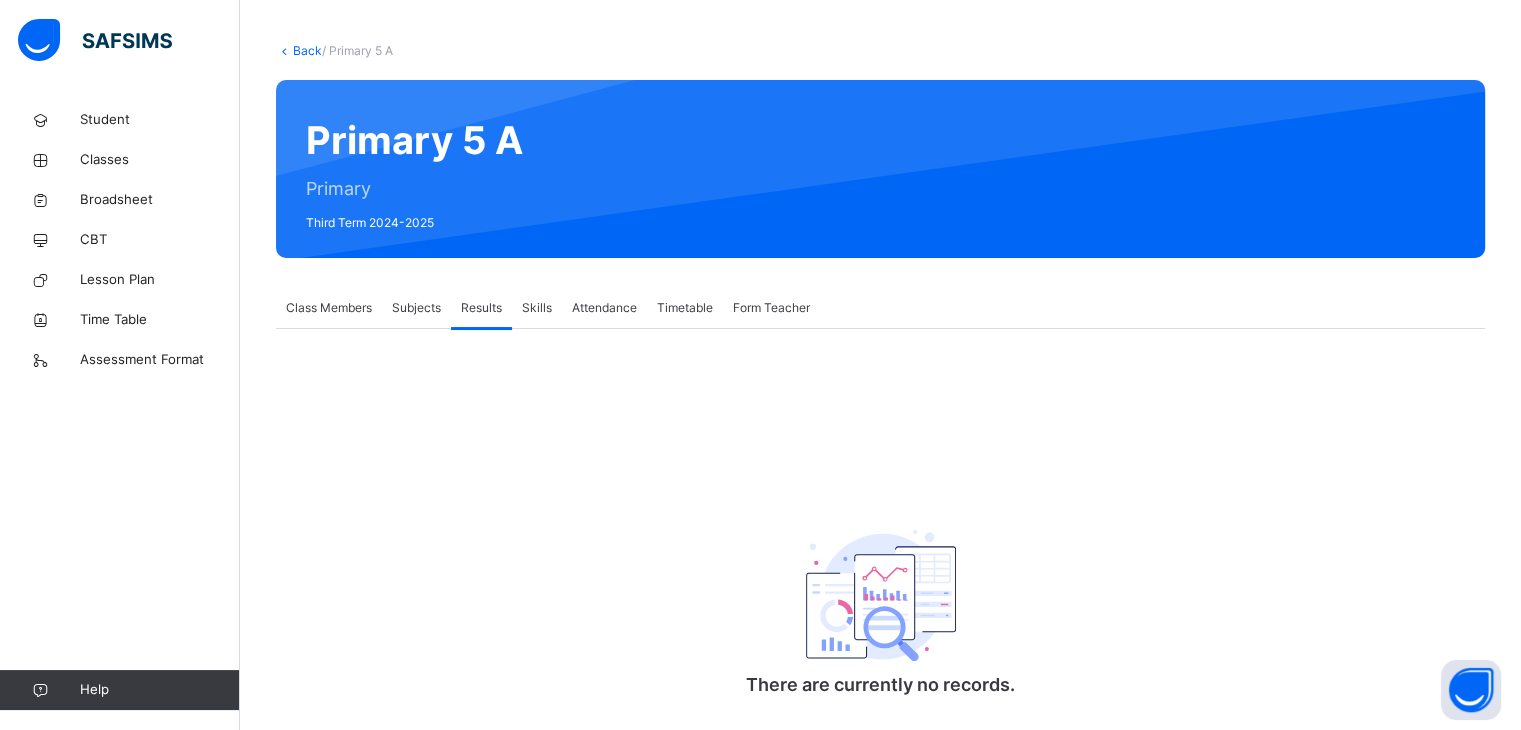 scroll, scrollTop: 138, scrollLeft: 0, axis: vertical 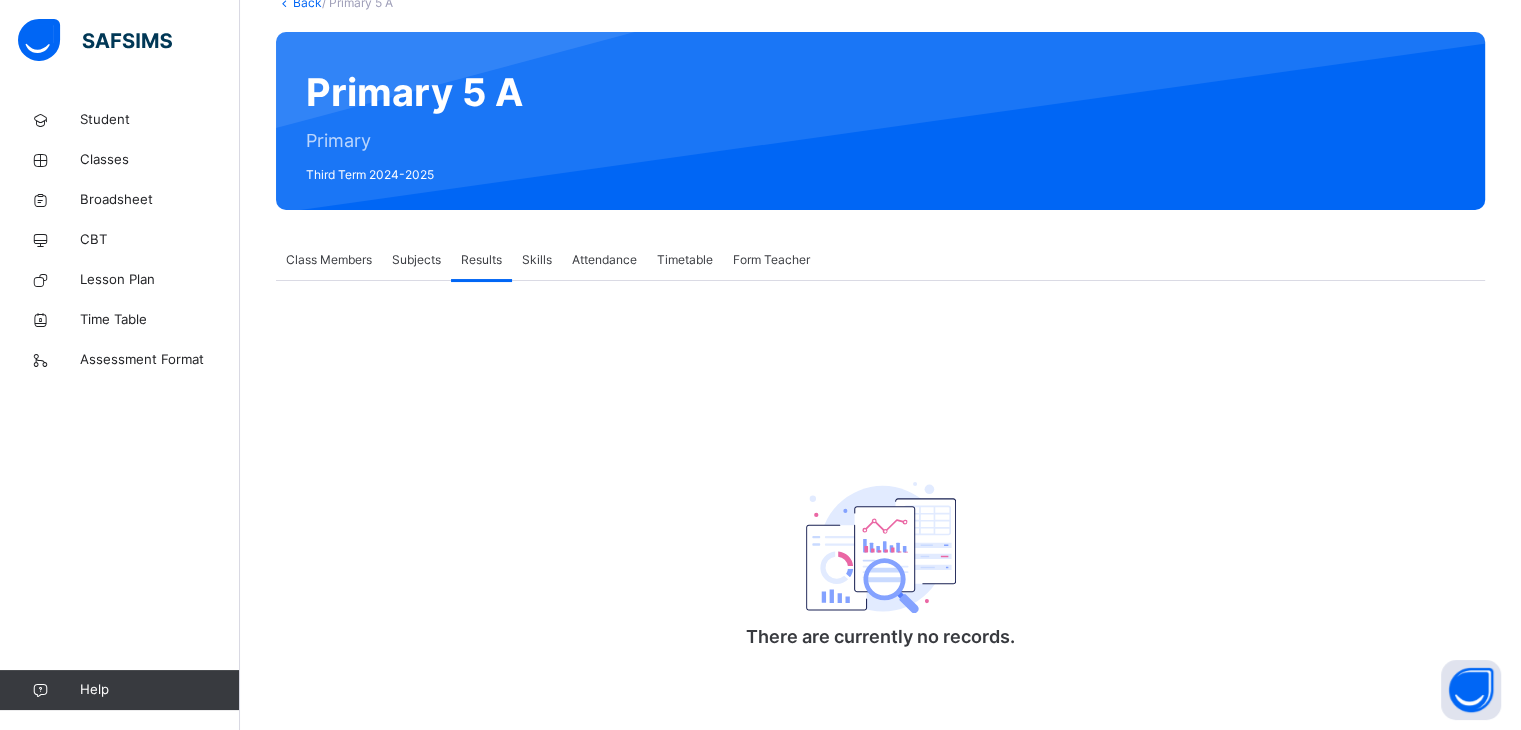 click on "Subjects" at bounding box center [416, 260] 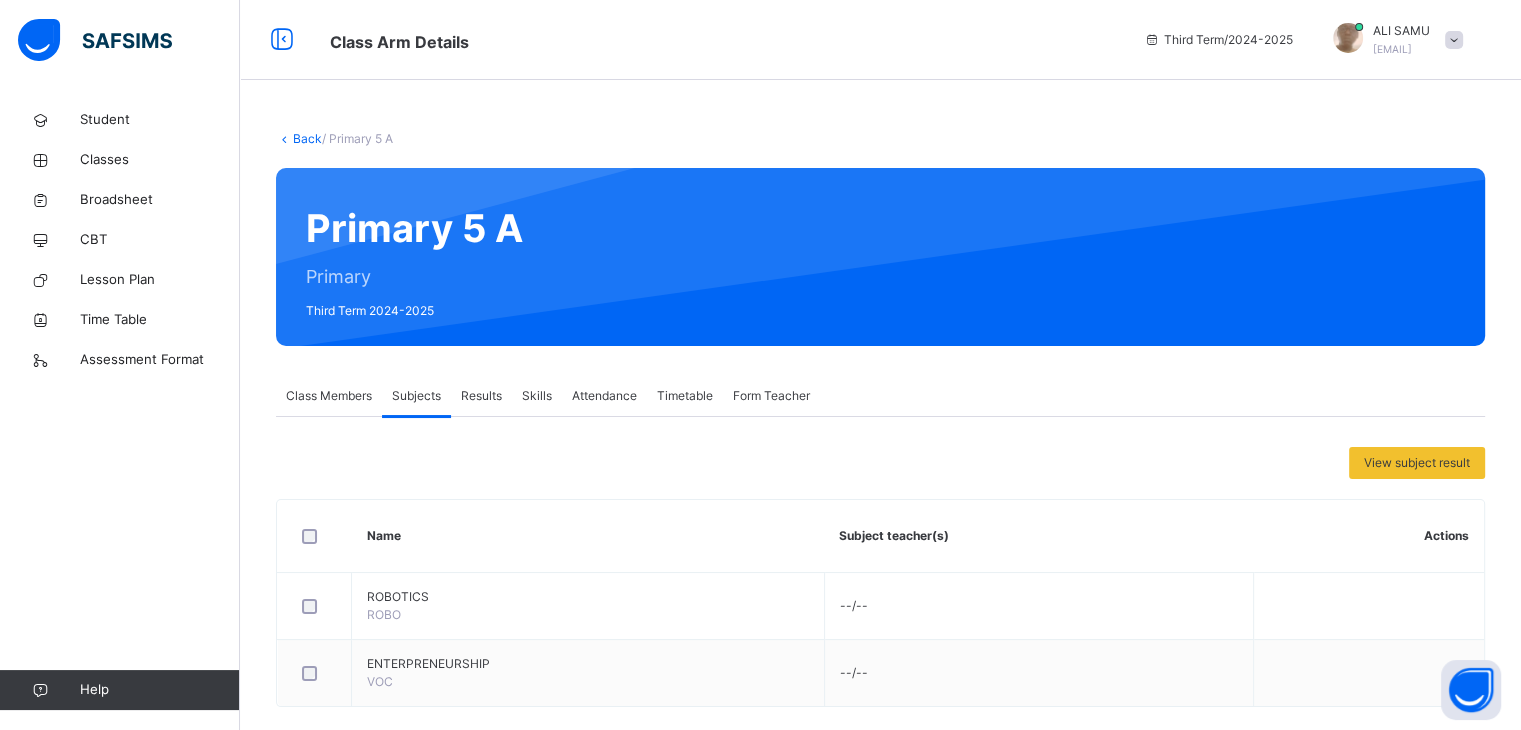 scroll, scrollTop: 26, scrollLeft: 0, axis: vertical 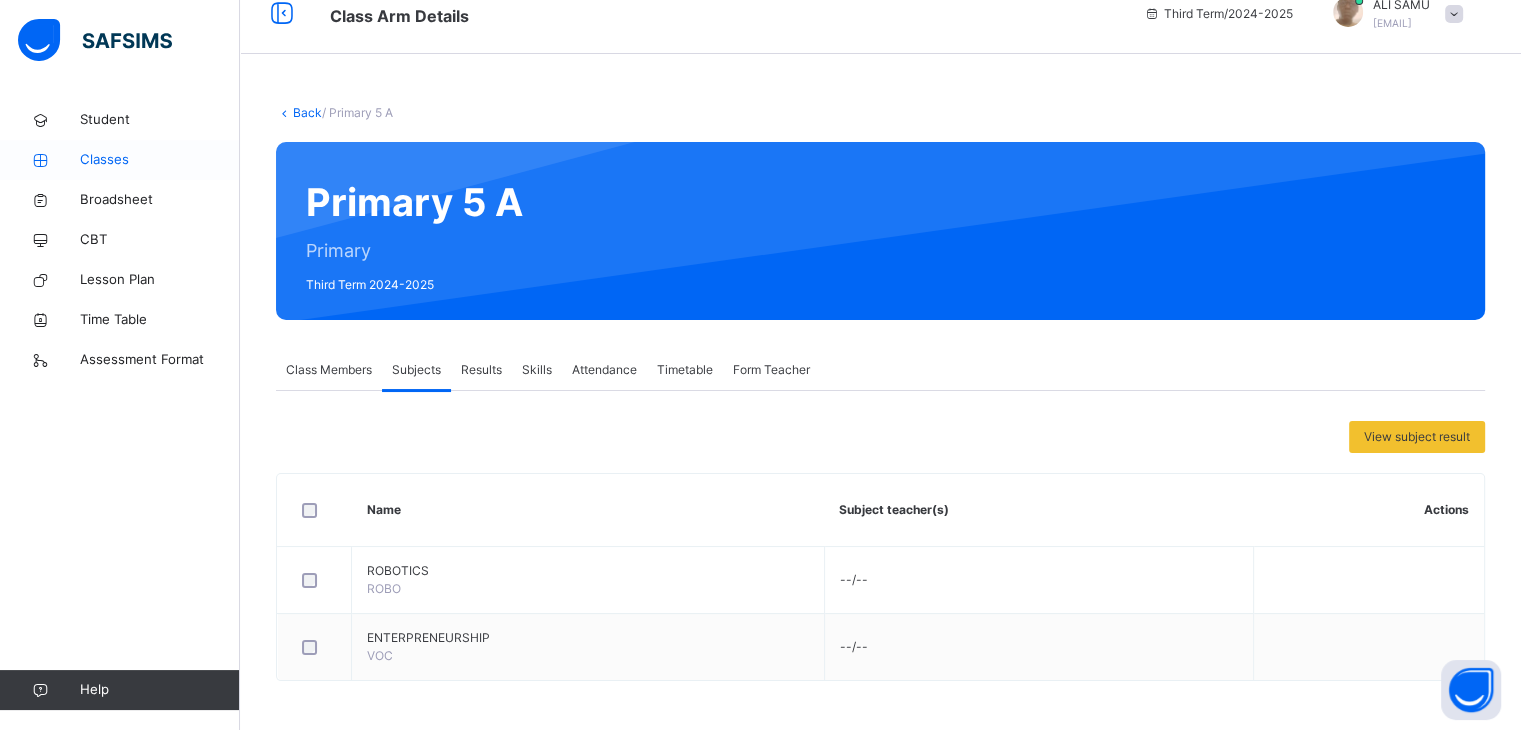 click on "Classes" at bounding box center (160, 160) 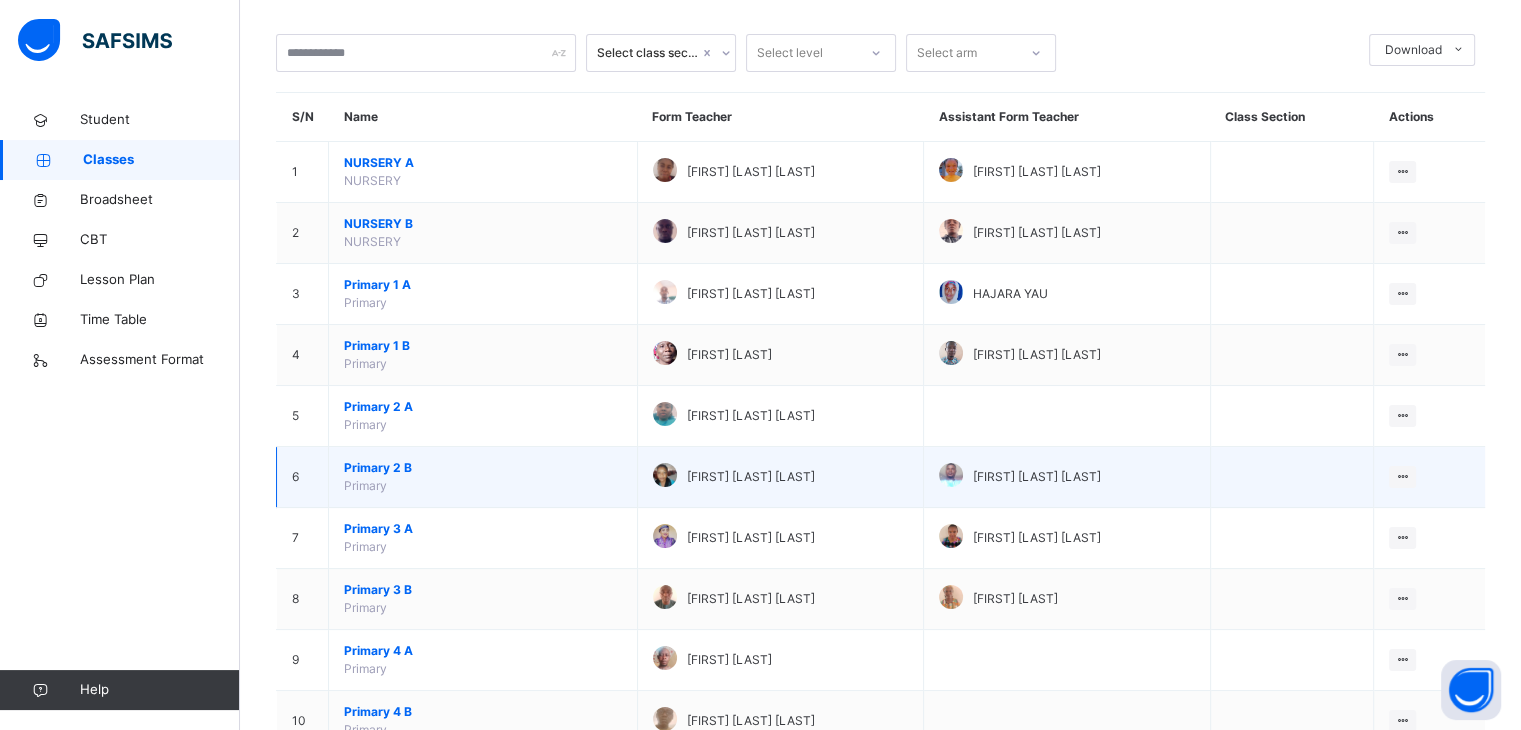 scroll, scrollTop: 116, scrollLeft: 0, axis: vertical 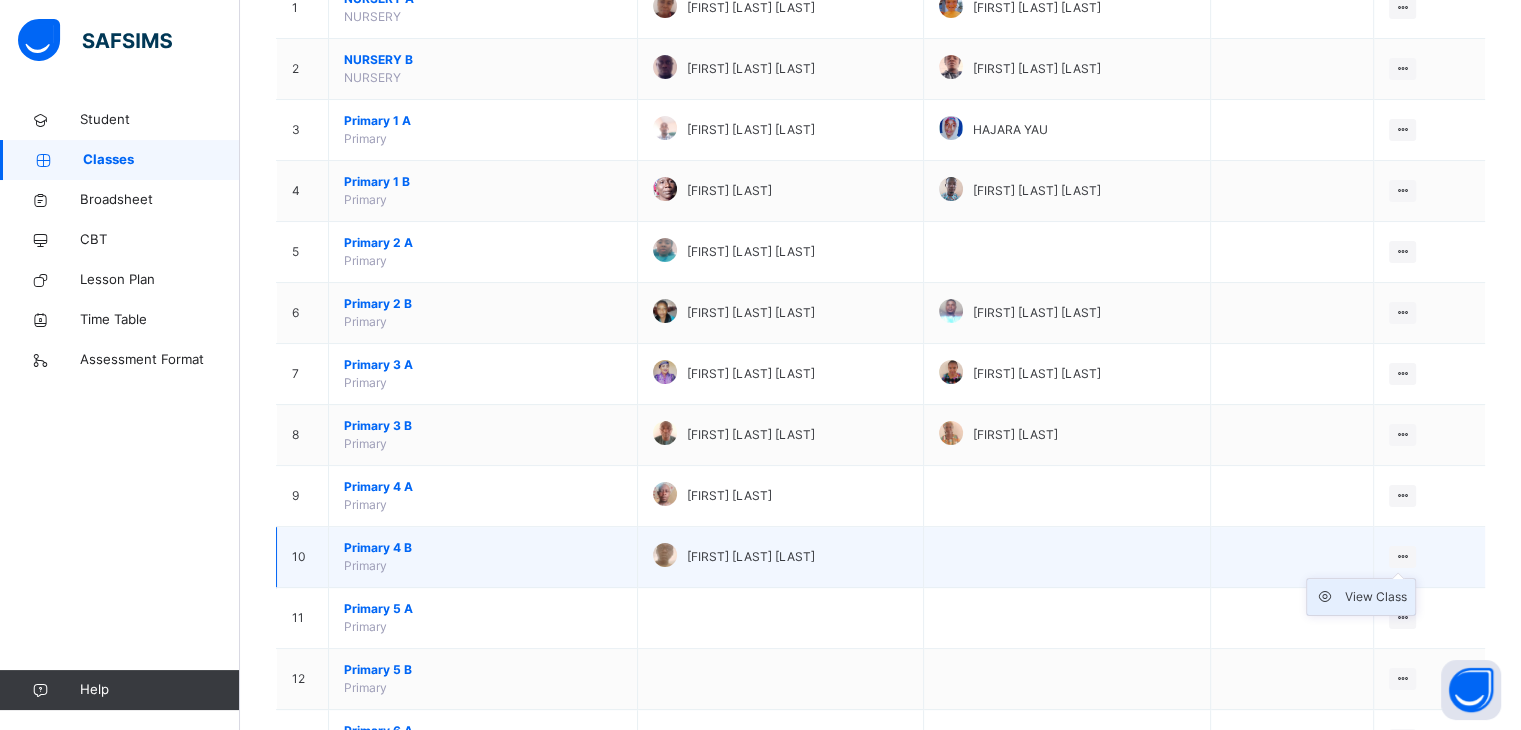 click on "View Class" at bounding box center (1376, 597) 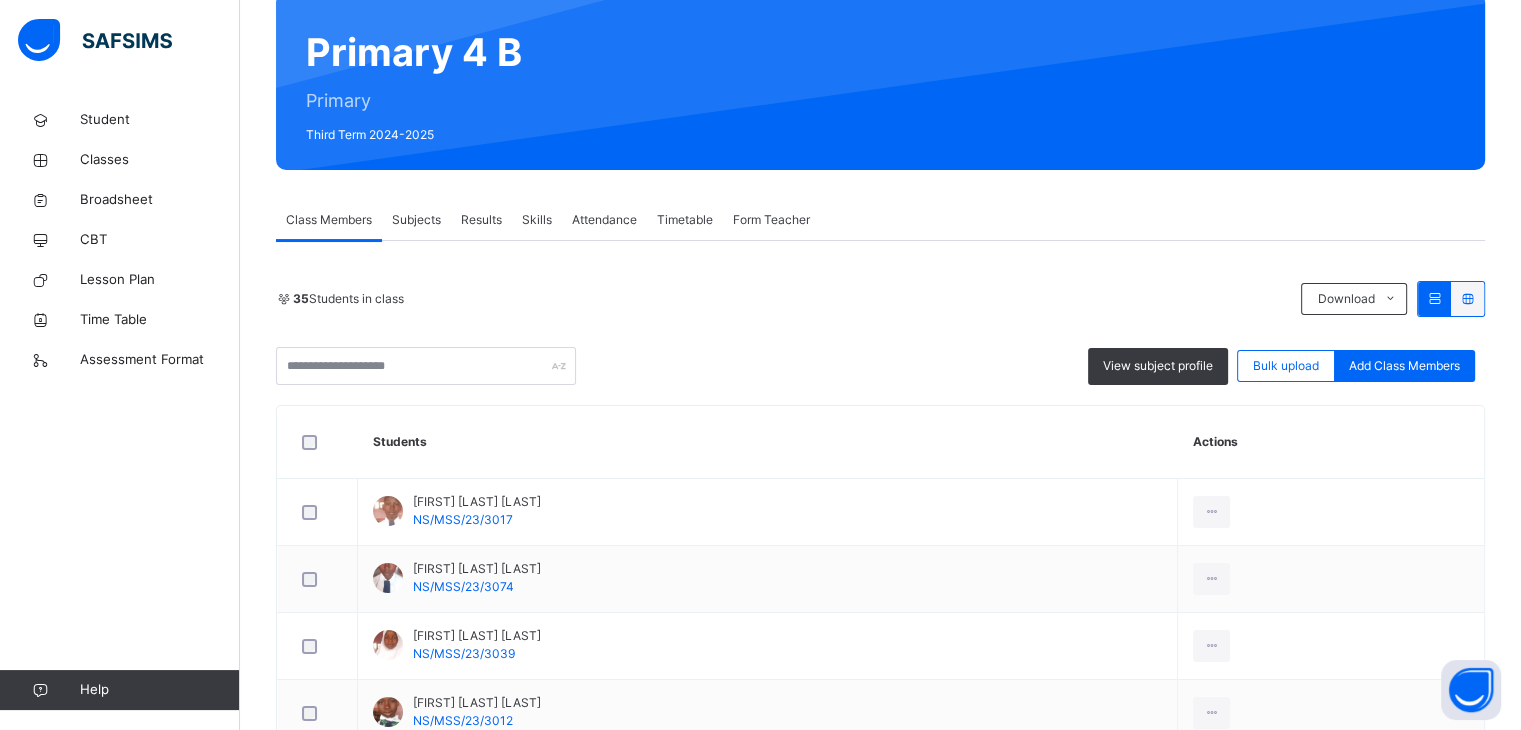 scroll, scrollTop: 144, scrollLeft: 0, axis: vertical 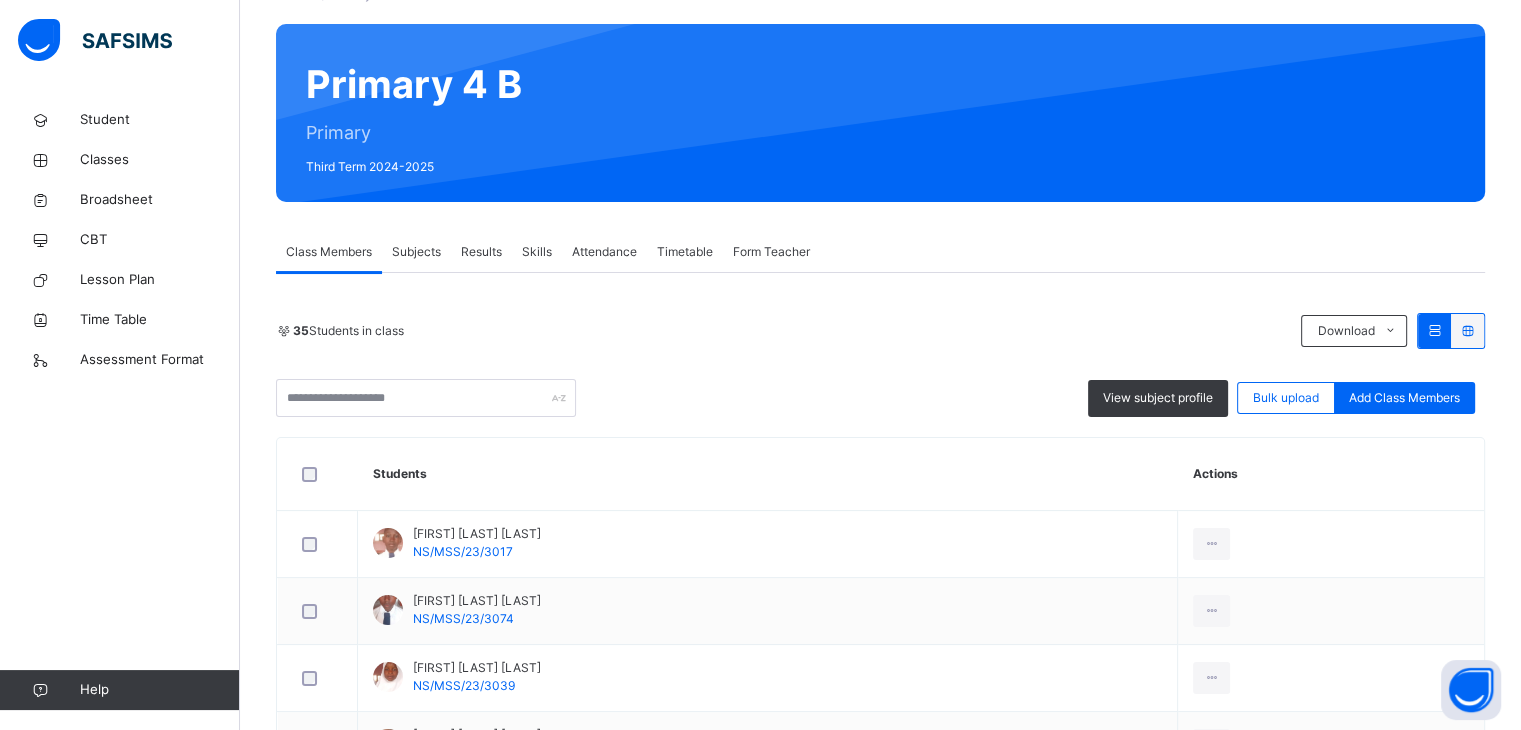 click on "Results" at bounding box center [481, 252] 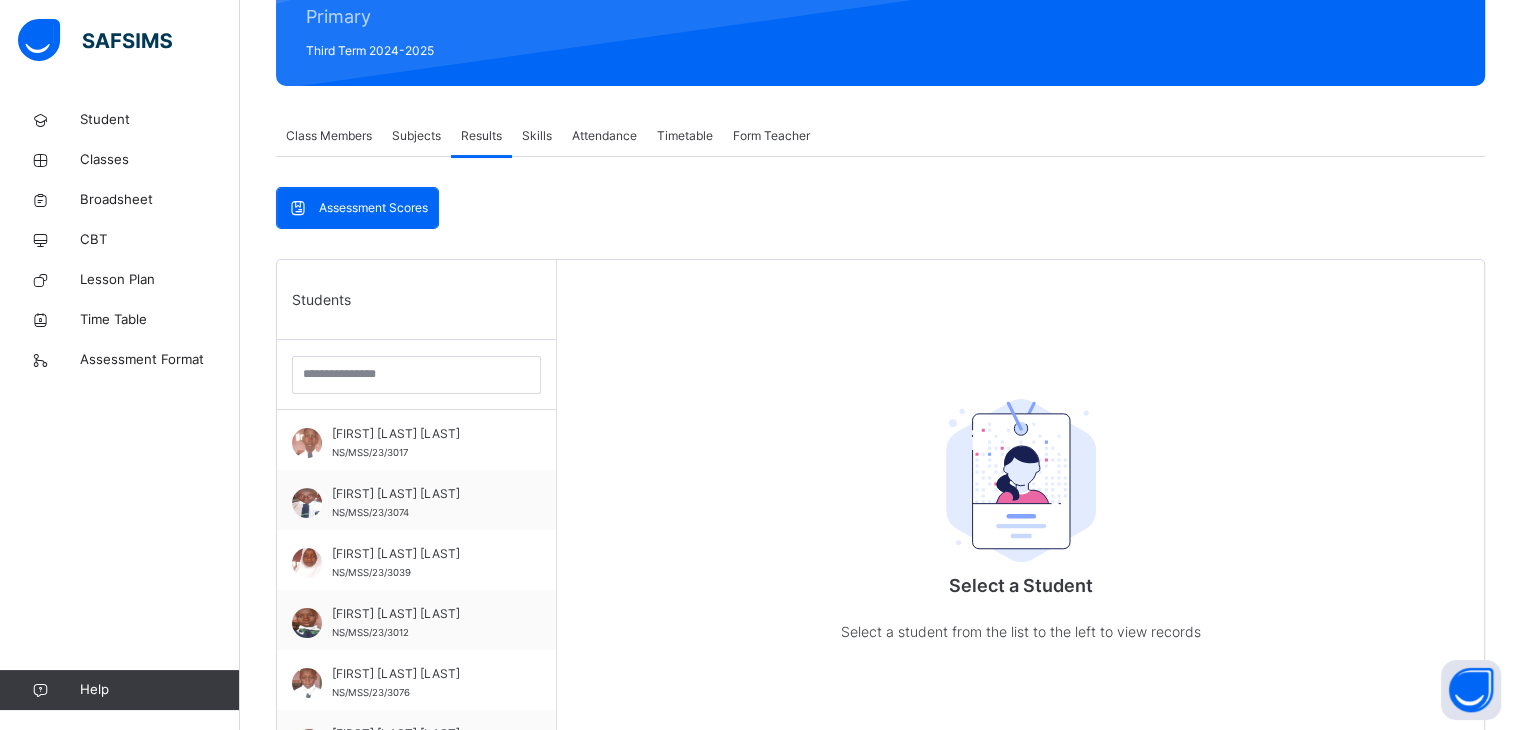 scroll, scrollTop: 271, scrollLeft: 0, axis: vertical 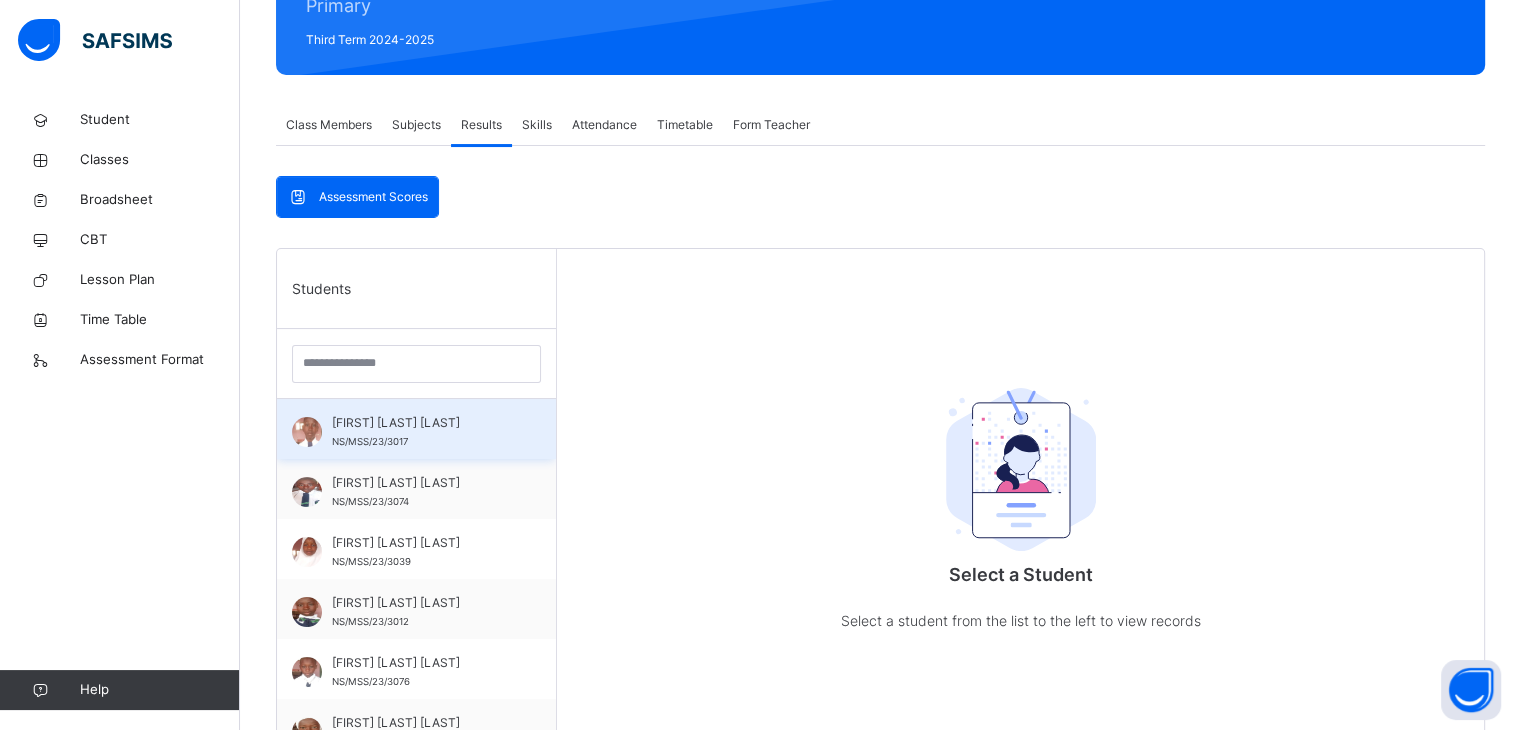 click on "[FIRST] [LAST] [LAST]" at bounding box center [421, 423] 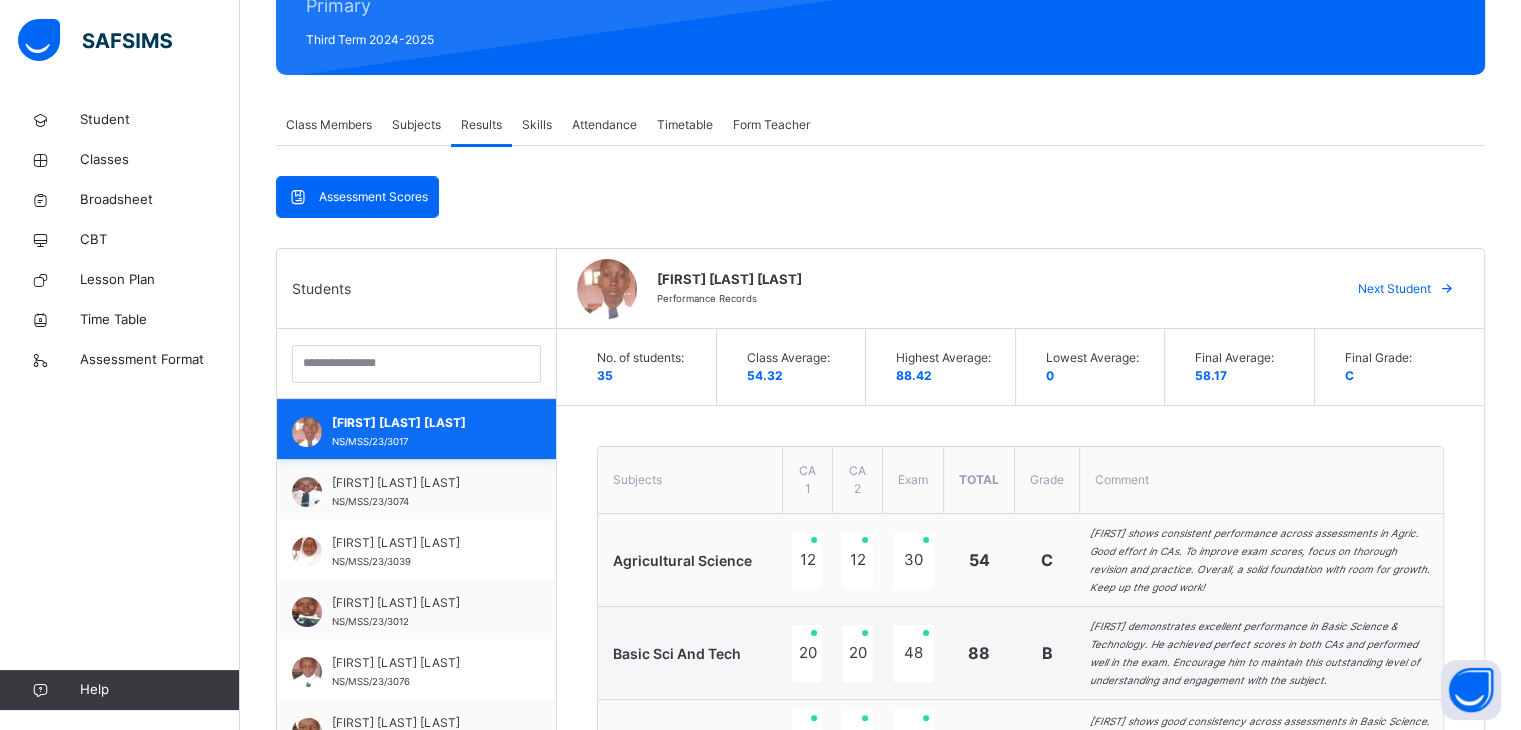 click on "[FIRST] [LAST] [LAST]" at bounding box center [421, 423] 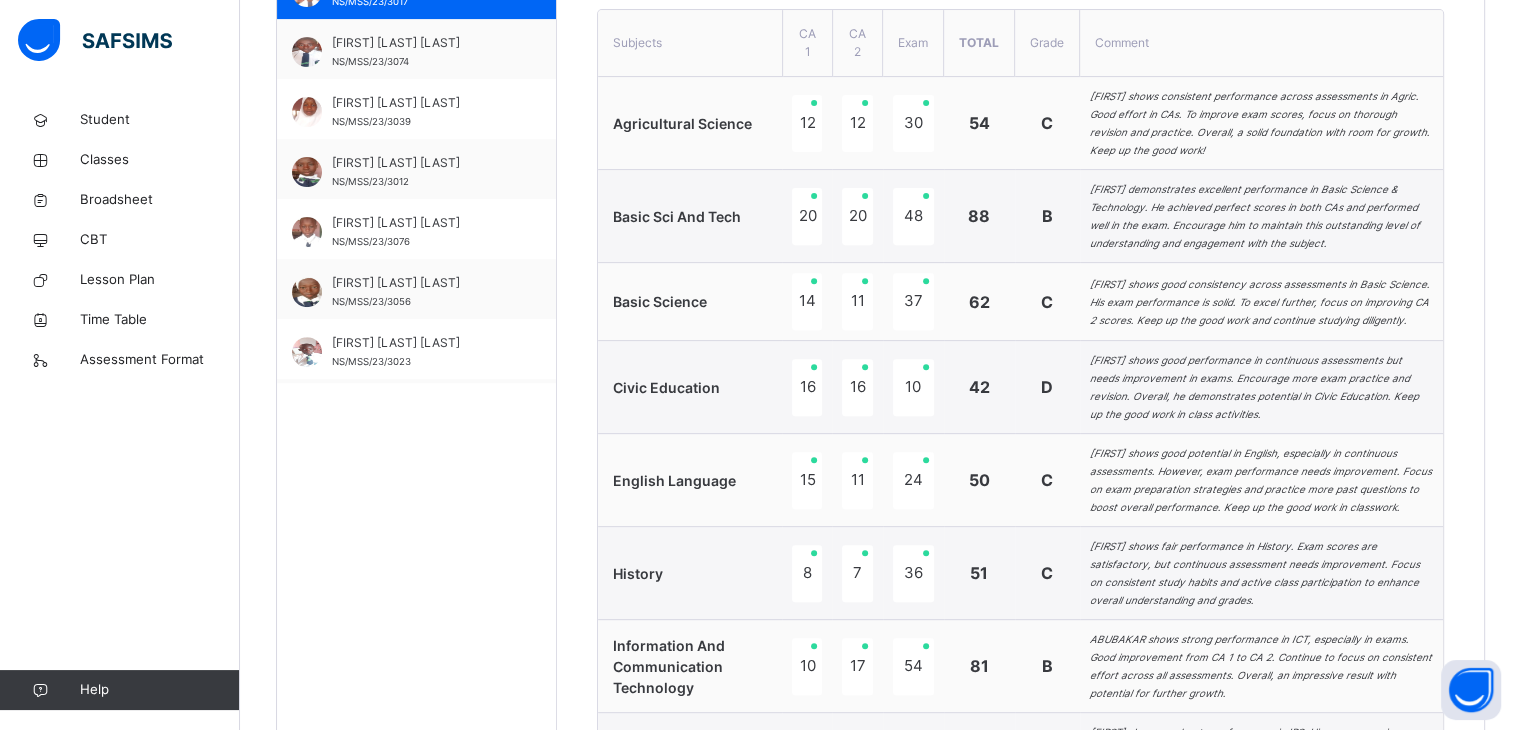 scroll, scrollTop: 686, scrollLeft: 0, axis: vertical 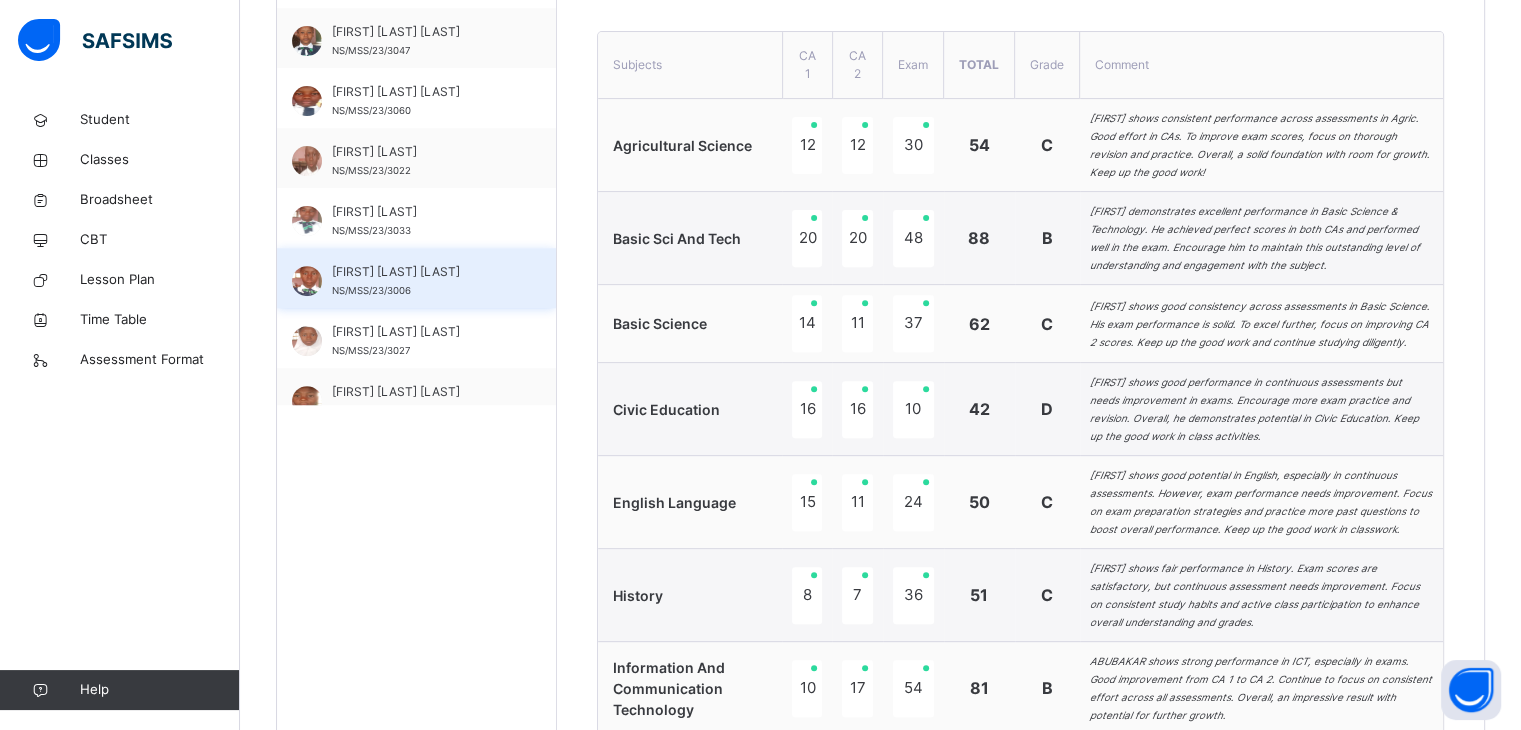 click on "[FIRST] [LAST] [LAST]" at bounding box center [421, 272] 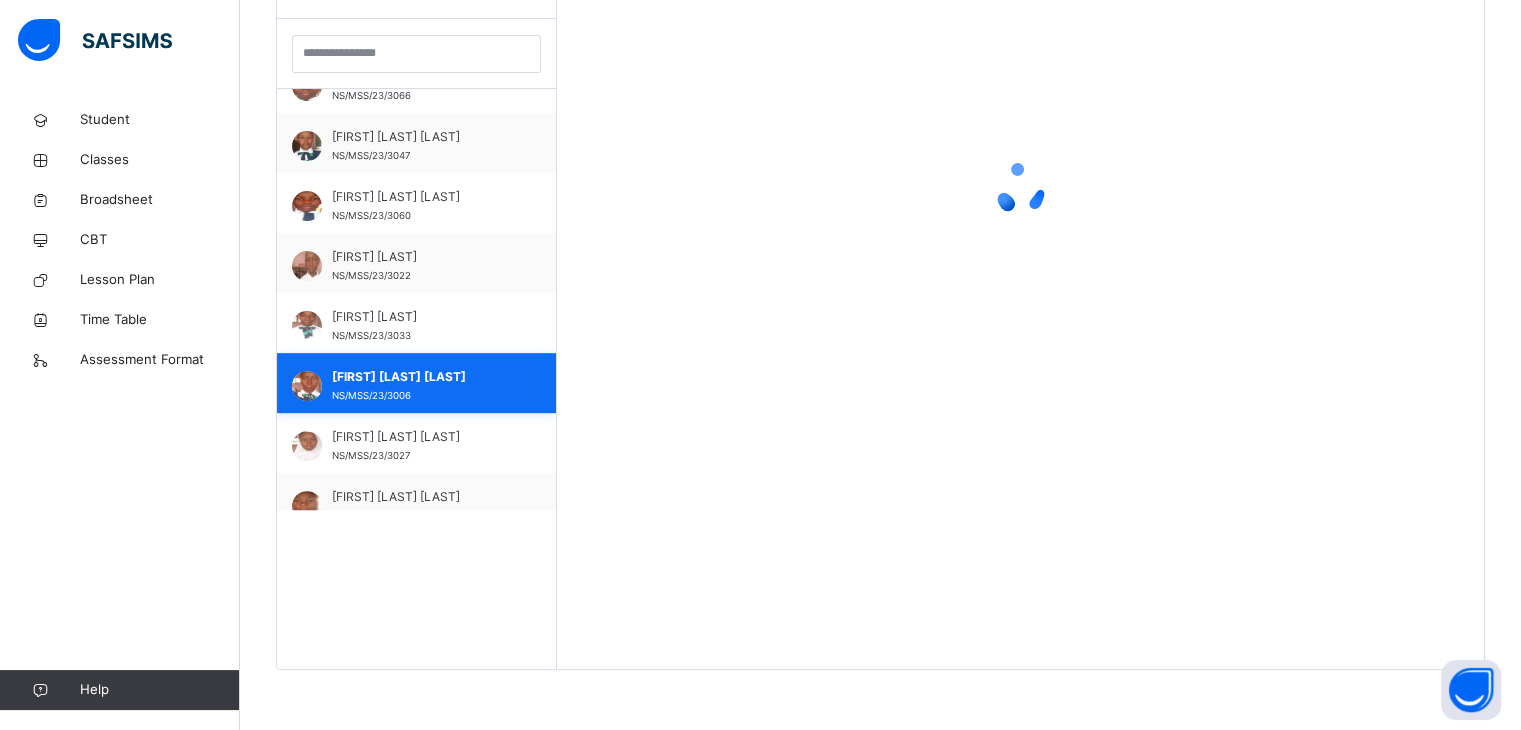 scroll, scrollTop: 580, scrollLeft: 0, axis: vertical 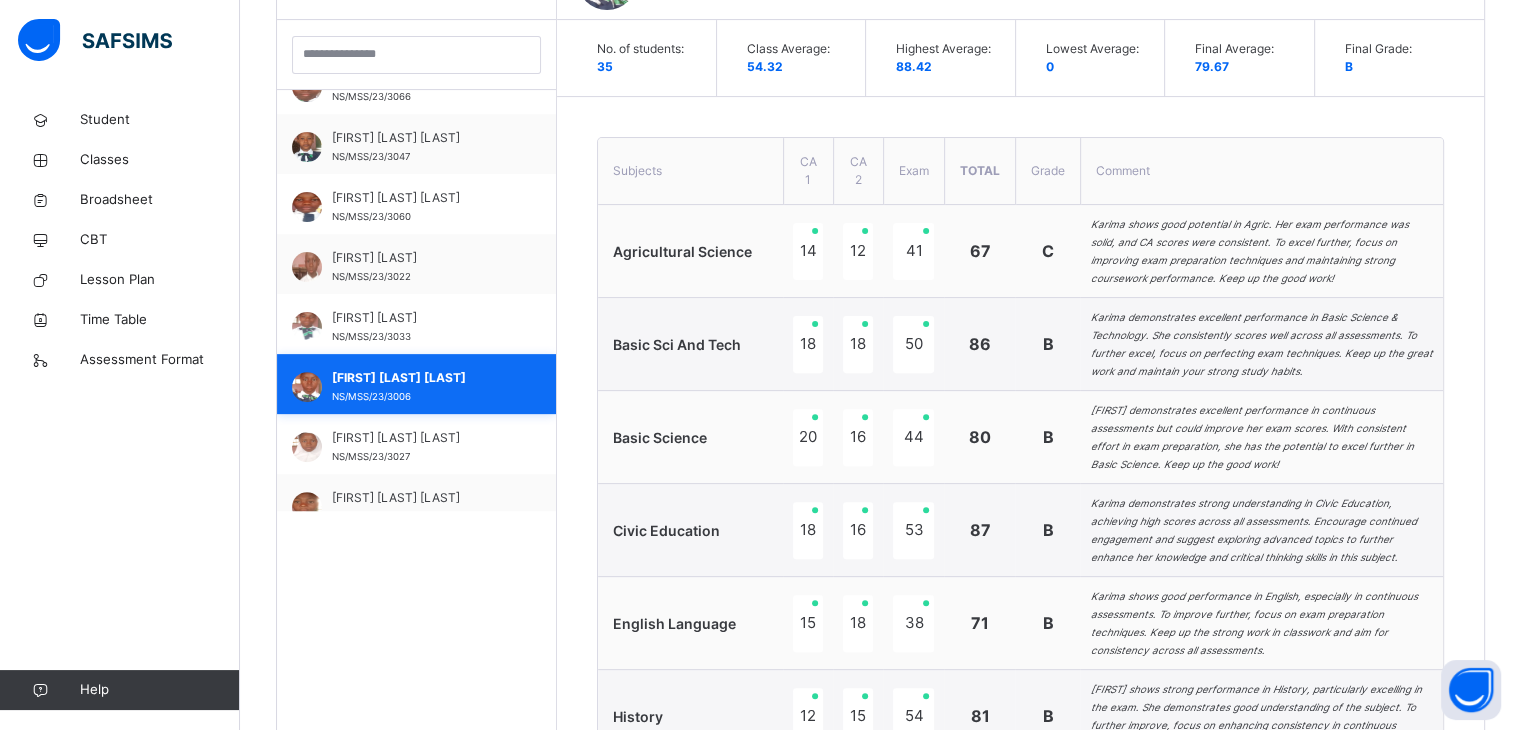 type on "**********" 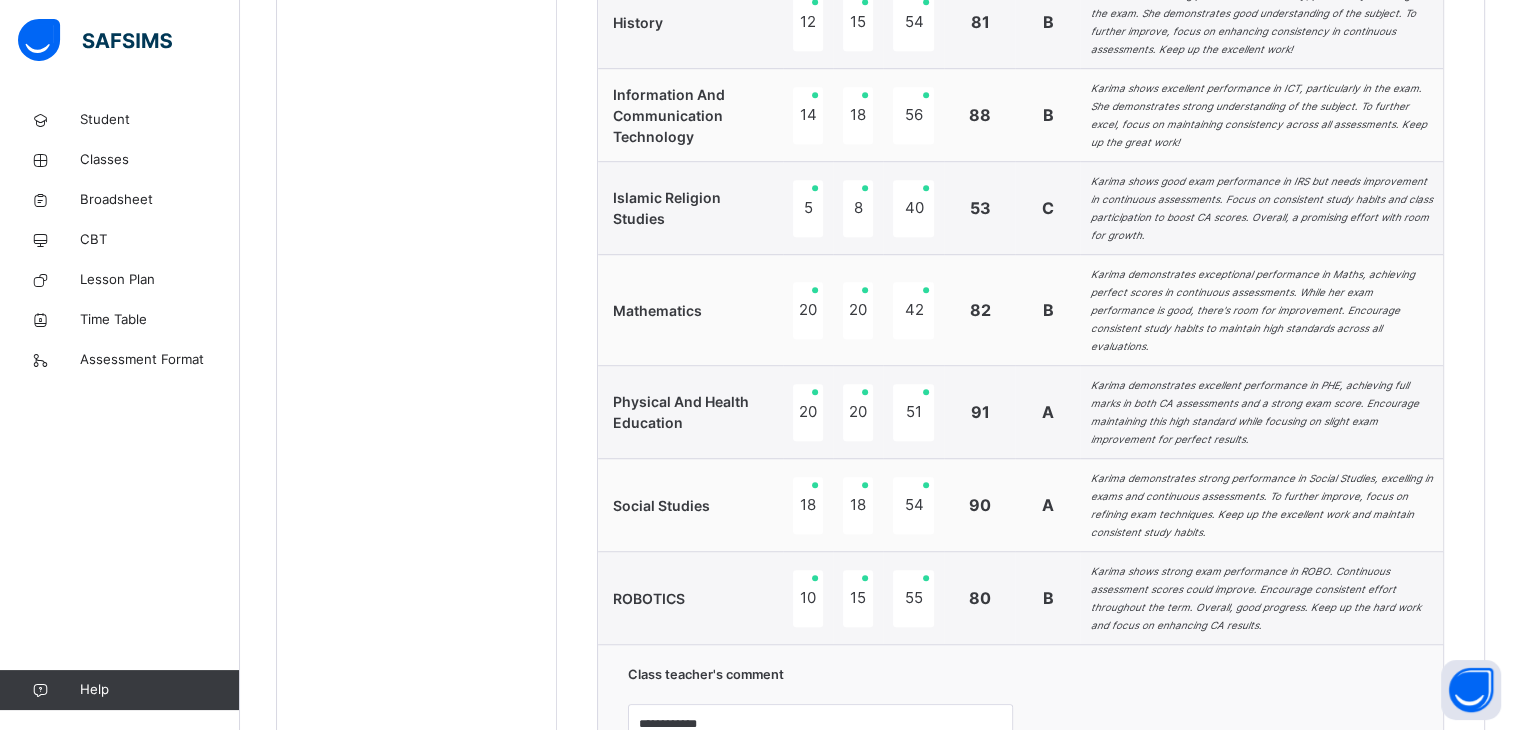 scroll, scrollTop: 1278, scrollLeft: 0, axis: vertical 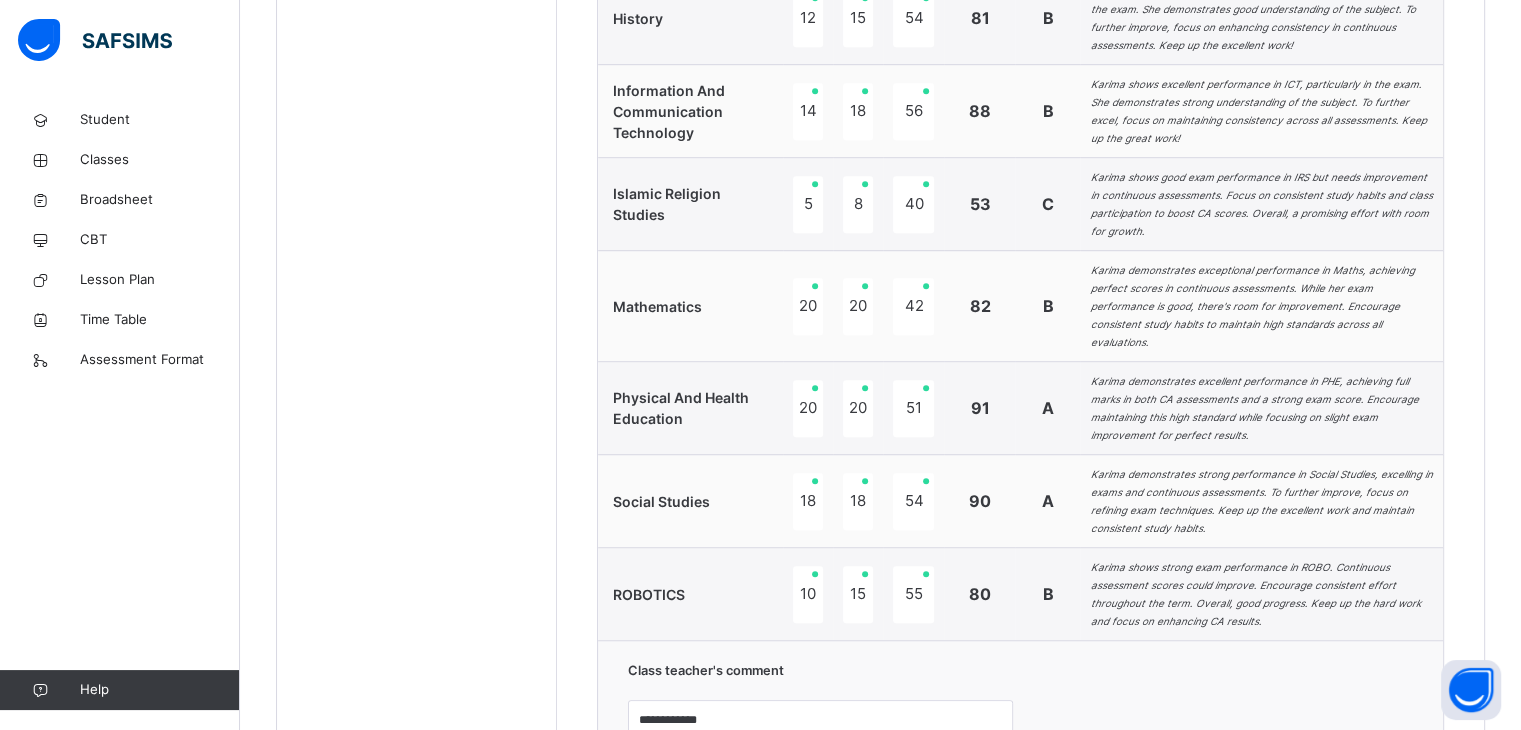click on "A" at bounding box center [1047, 408] 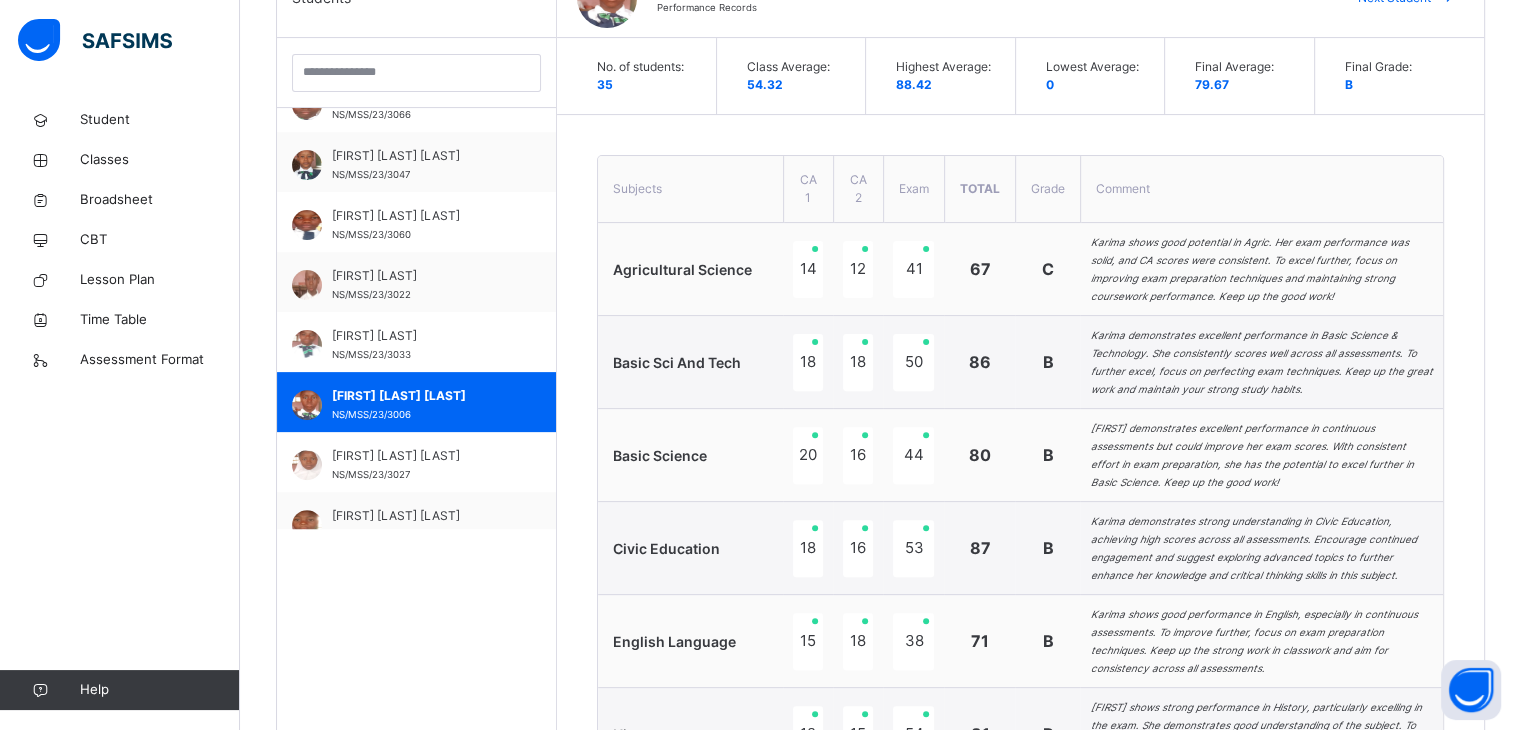scroll, scrollTop: 560, scrollLeft: 0, axis: vertical 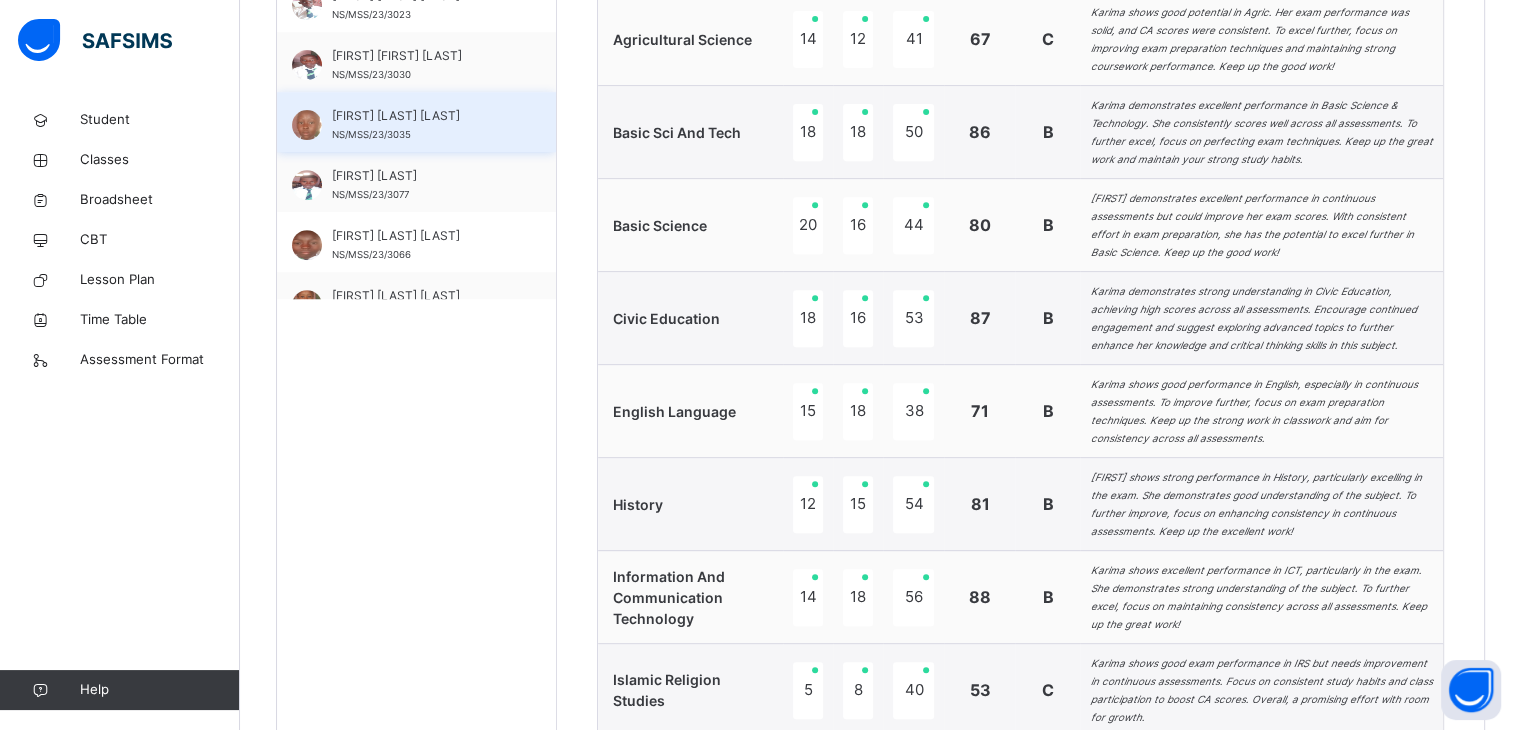 click on "[FIRST] [LAST] [LAST]" at bounding box center [421, 116] 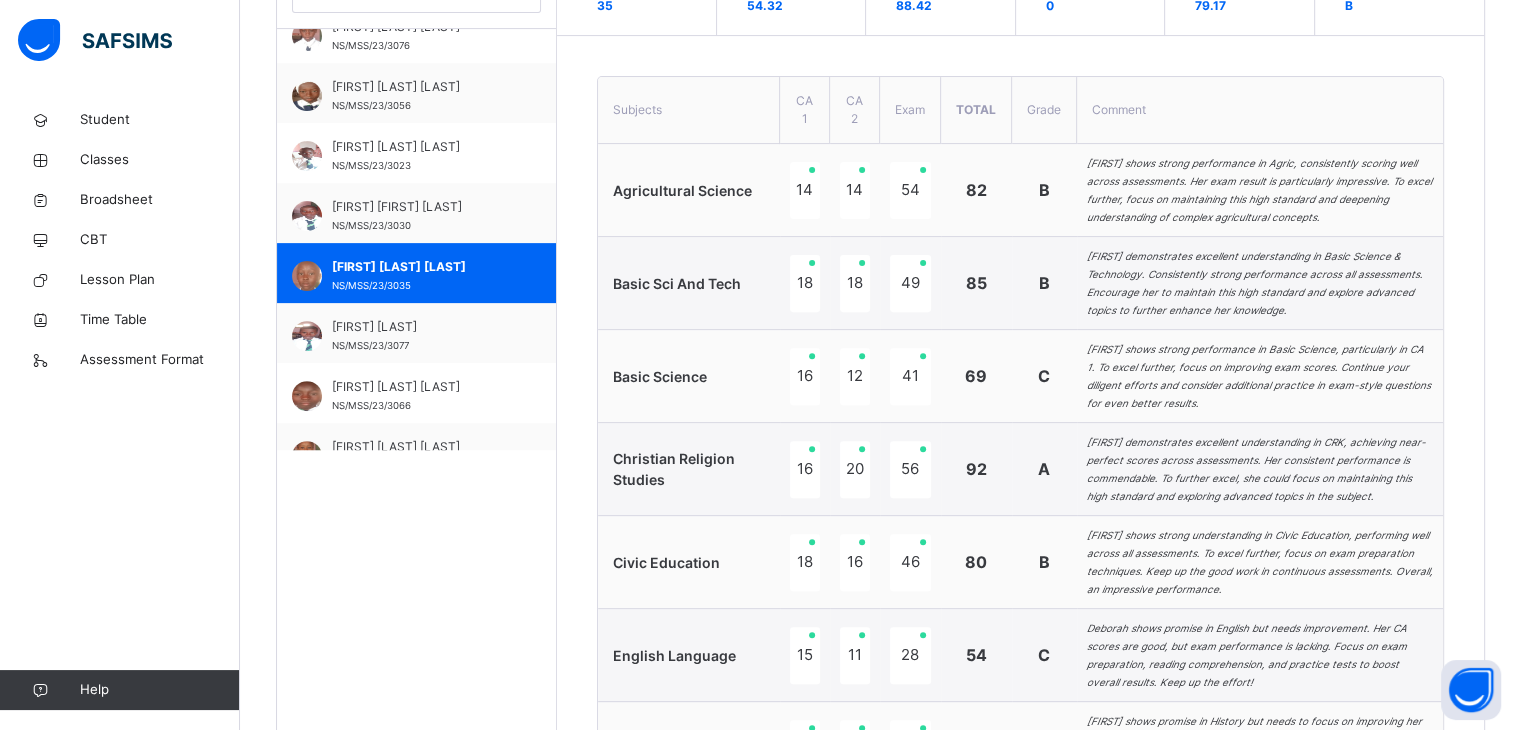 scroll, scrollTop: 640, scrollLeft: 0, axis: vertical 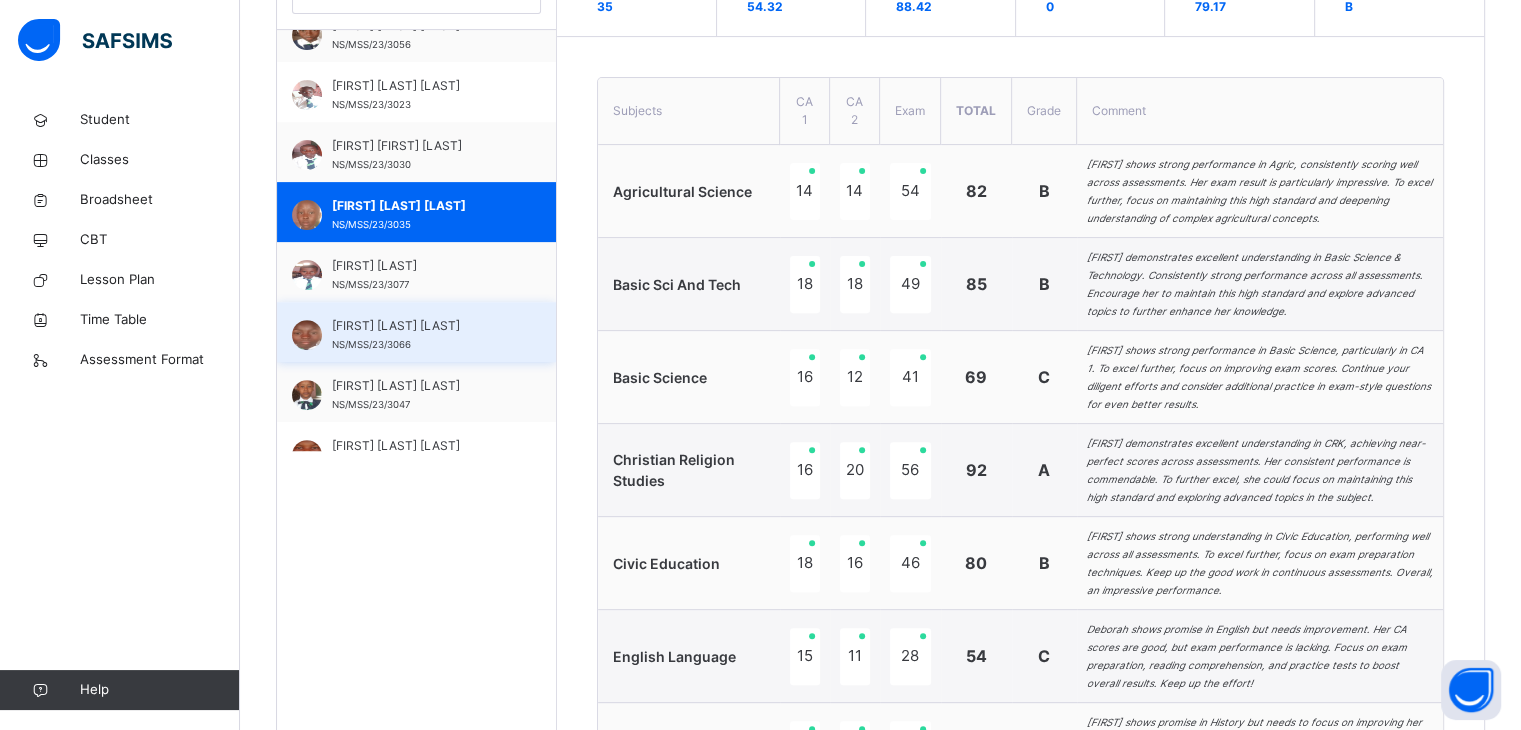 click on "[FIRST] [LAST] [LAST]" at bounding box center [421, 326] 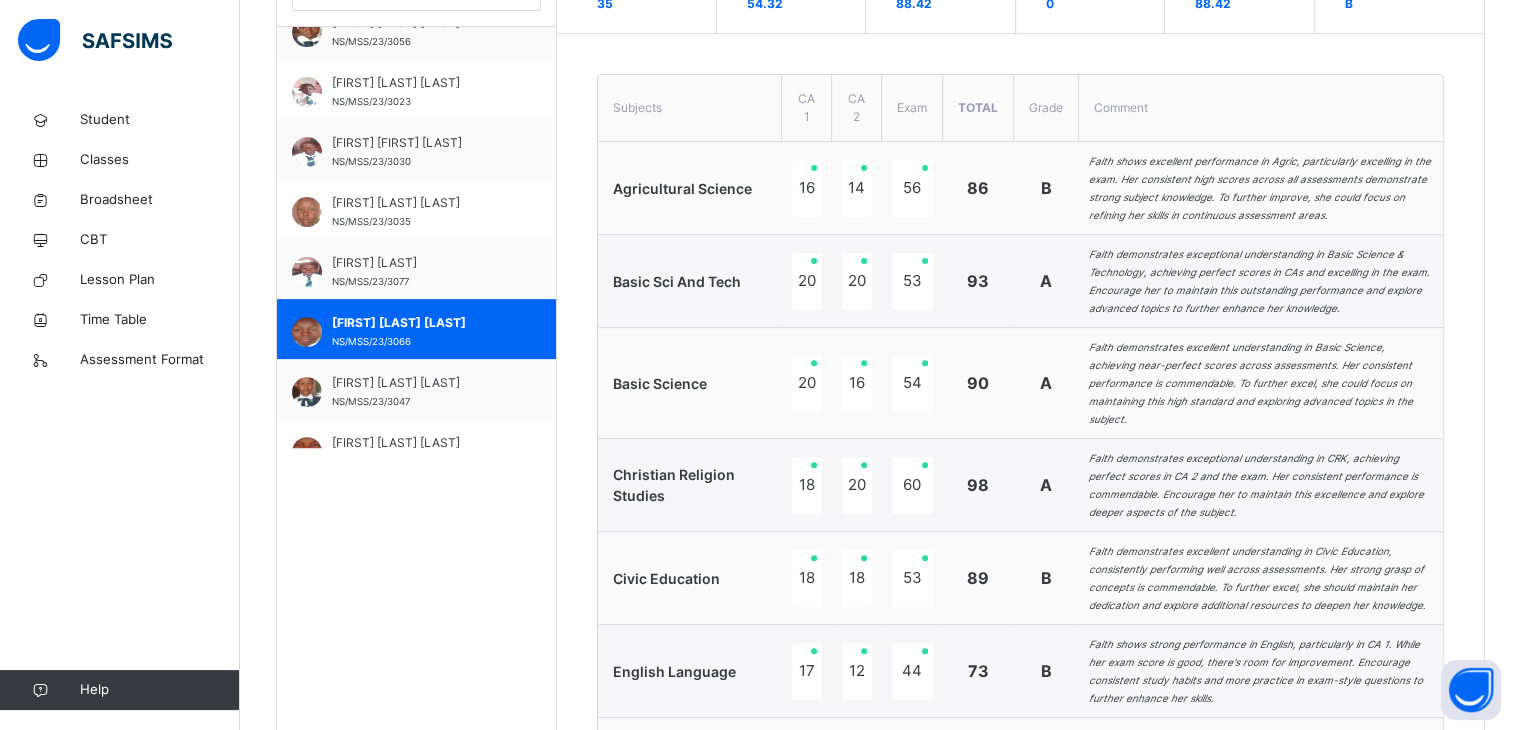 scroll, scrollTop: 640, scrollLeft: 0, axis: vertical 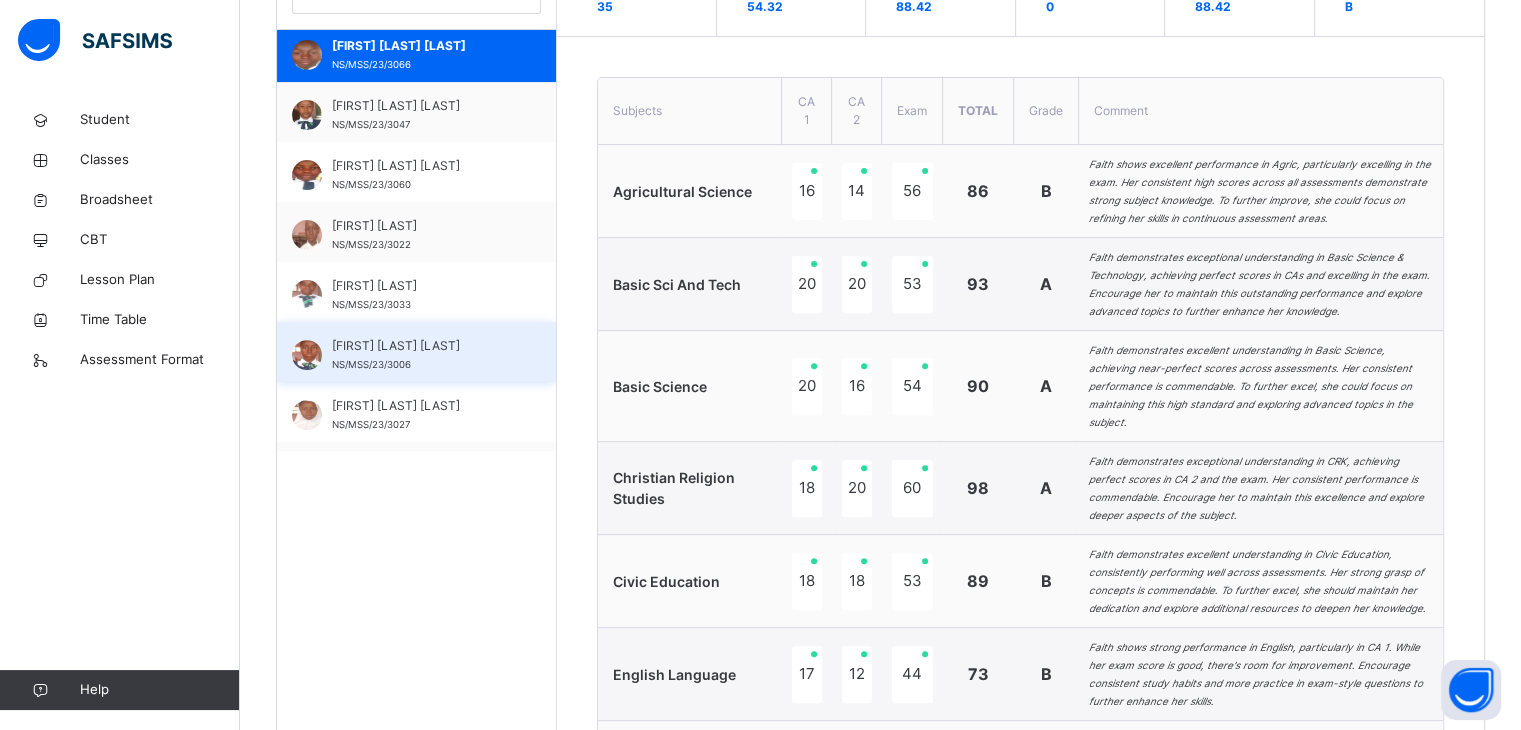 click on "KARIMA OYIWOZA SAMU NS/MSS/23/3006" at bounding box center [416, 352] 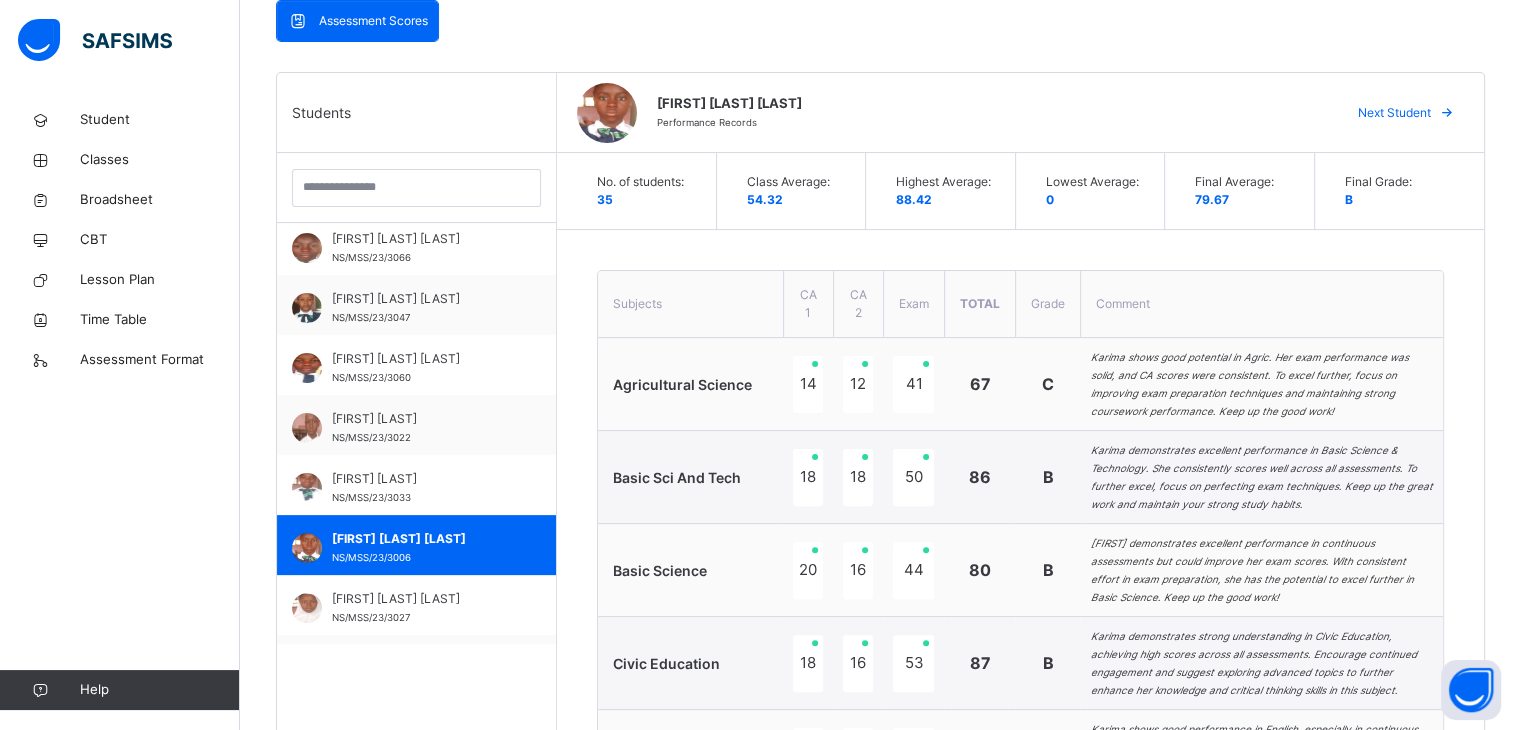 scroll, scrollTop: 416, scrollLeft: 0, axis: vertical 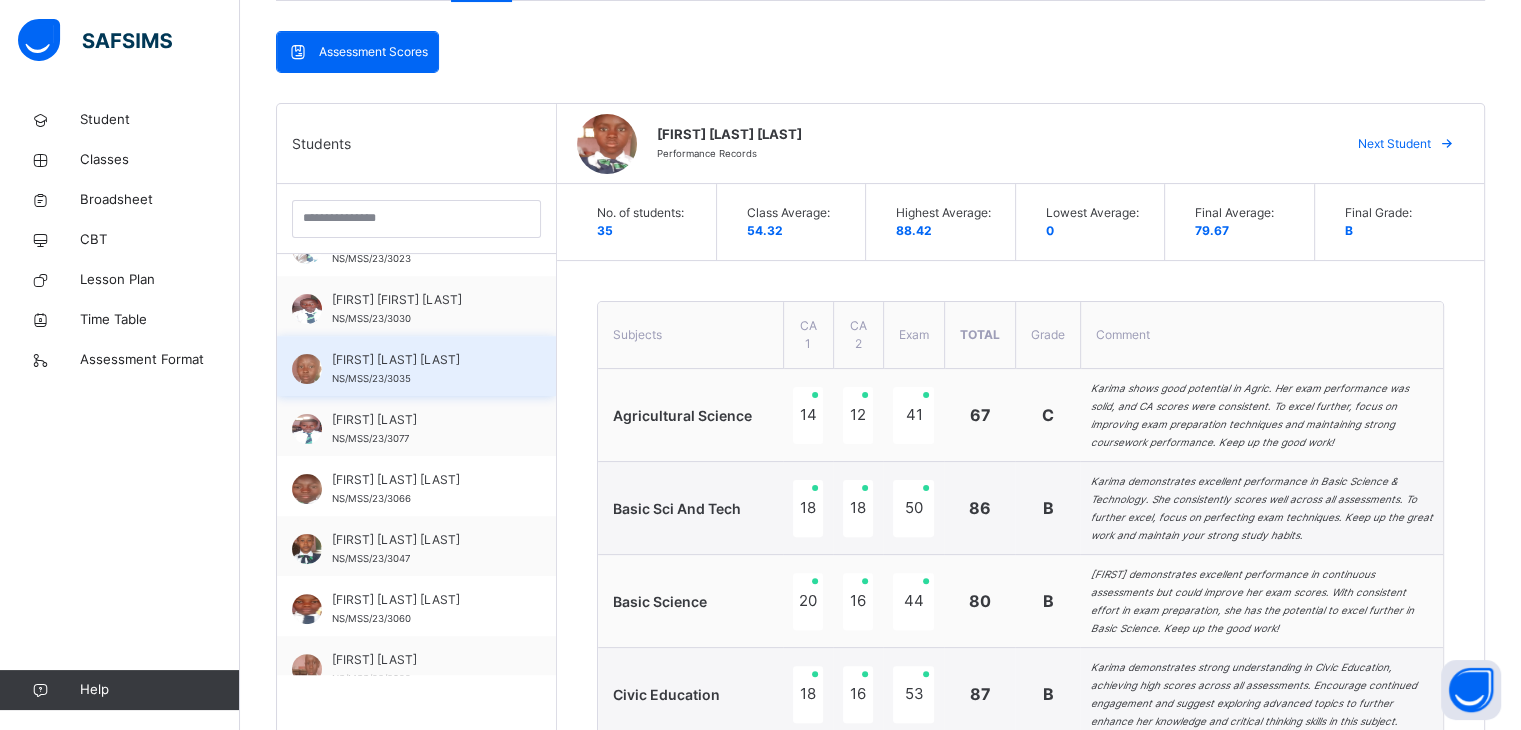 click on "[FIRST] [LAST] [LAST]" at bounding box center [421, 360] 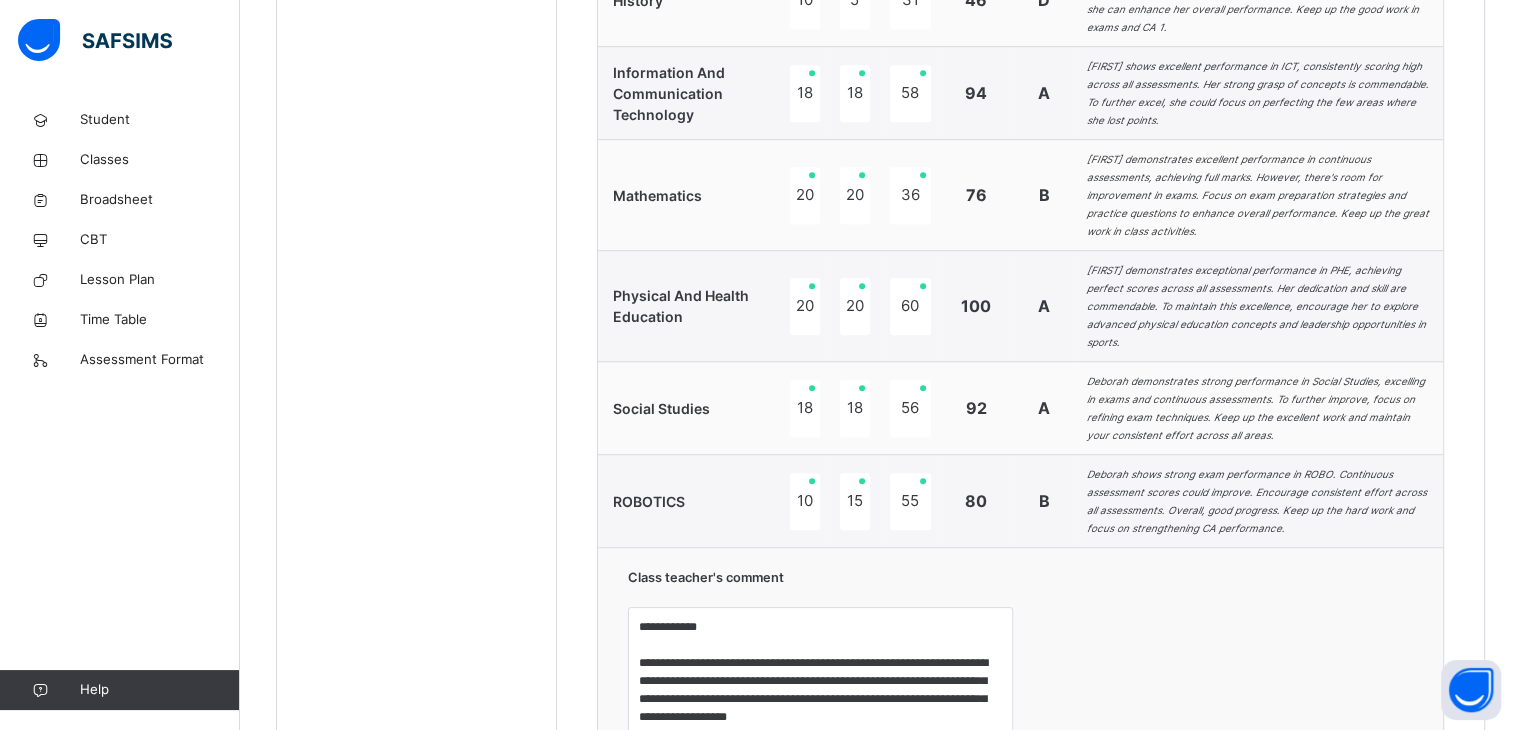 scroll, scrollTop: 1548, scrollLeft: 0, axis: vertical 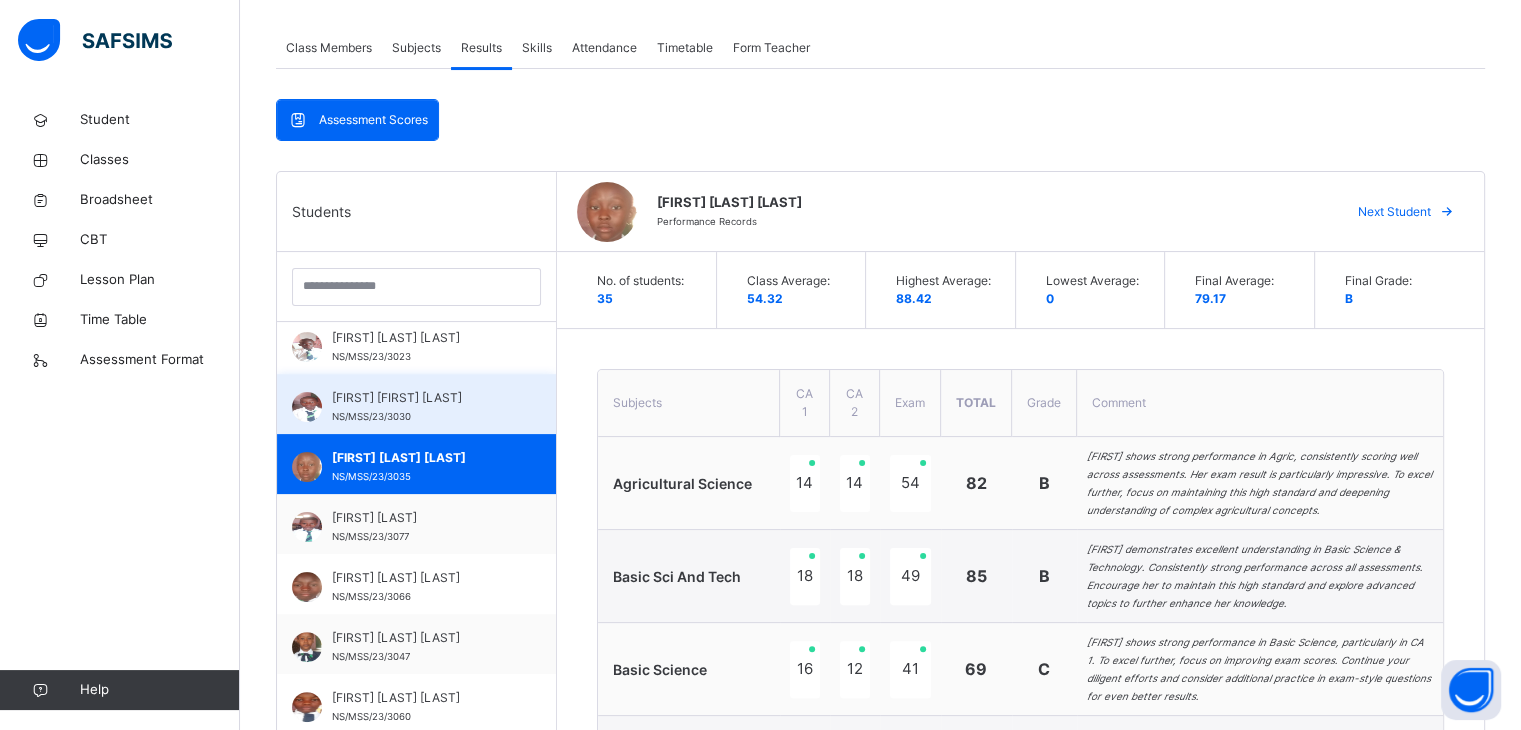 click on "[FIRST] [LAST] [LAST]" at bounding box center (421, 398) 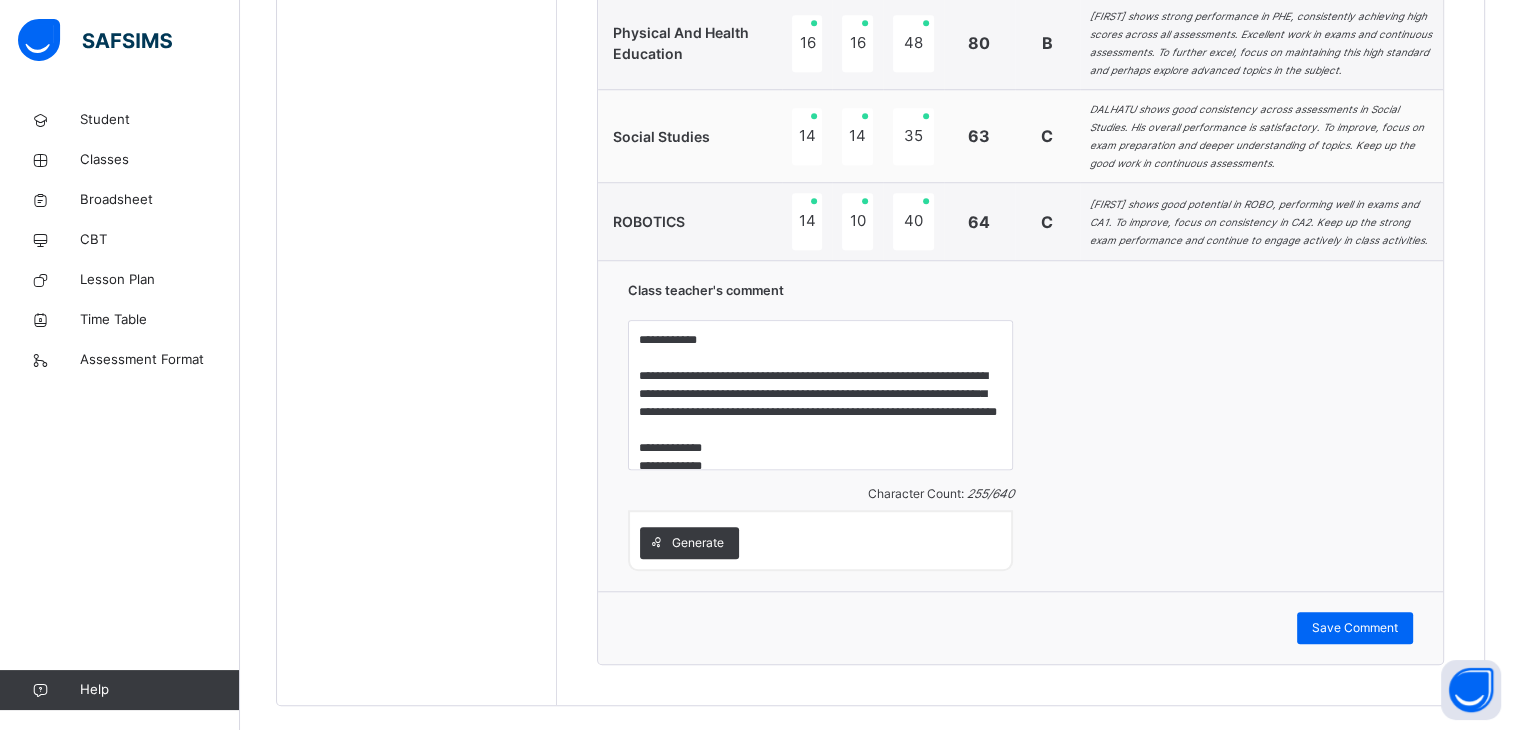 scroll, scrollTop: 1641, scrollLeft: 0, axis: vertical 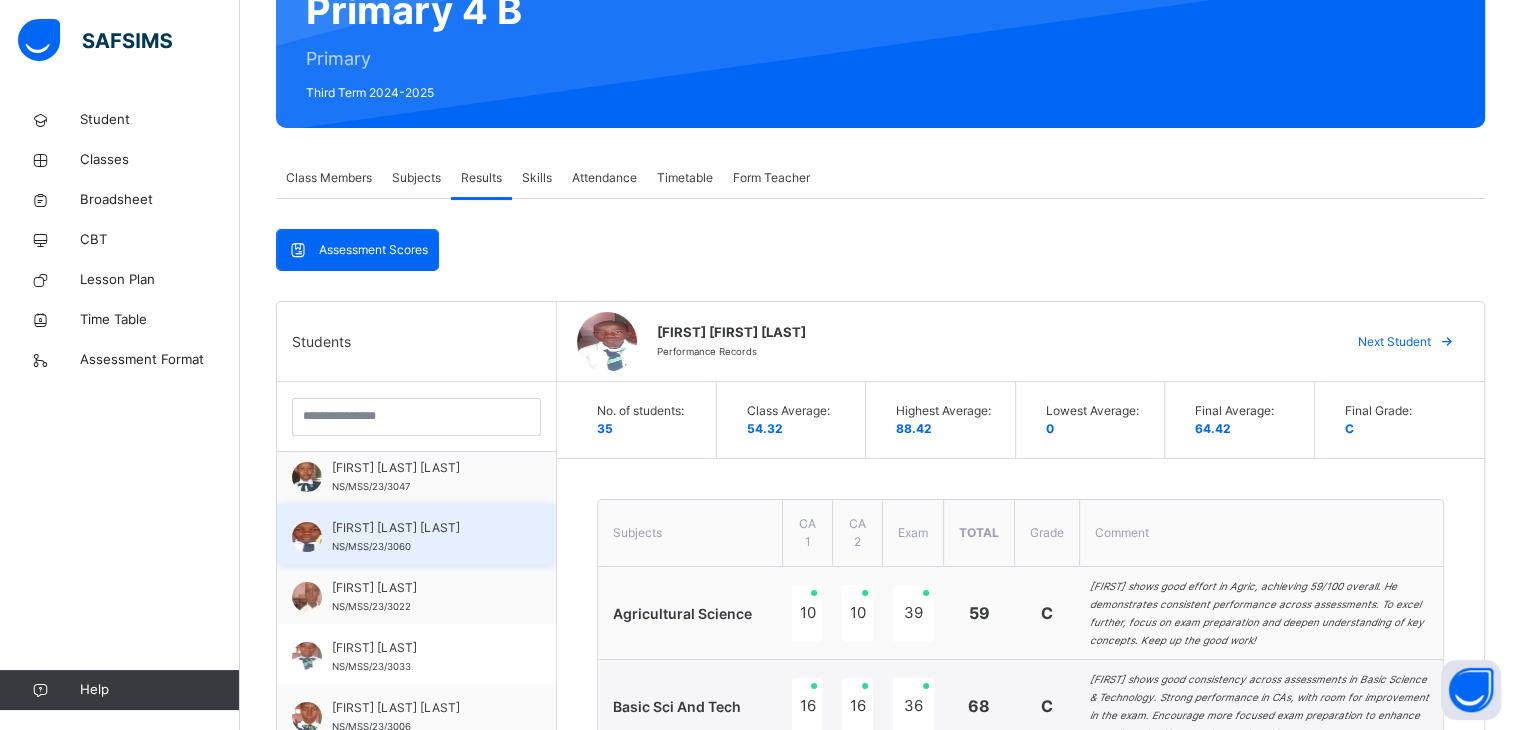 click on "[FIRST] [LAST] [LAST]" at bounding box center (421, 528) 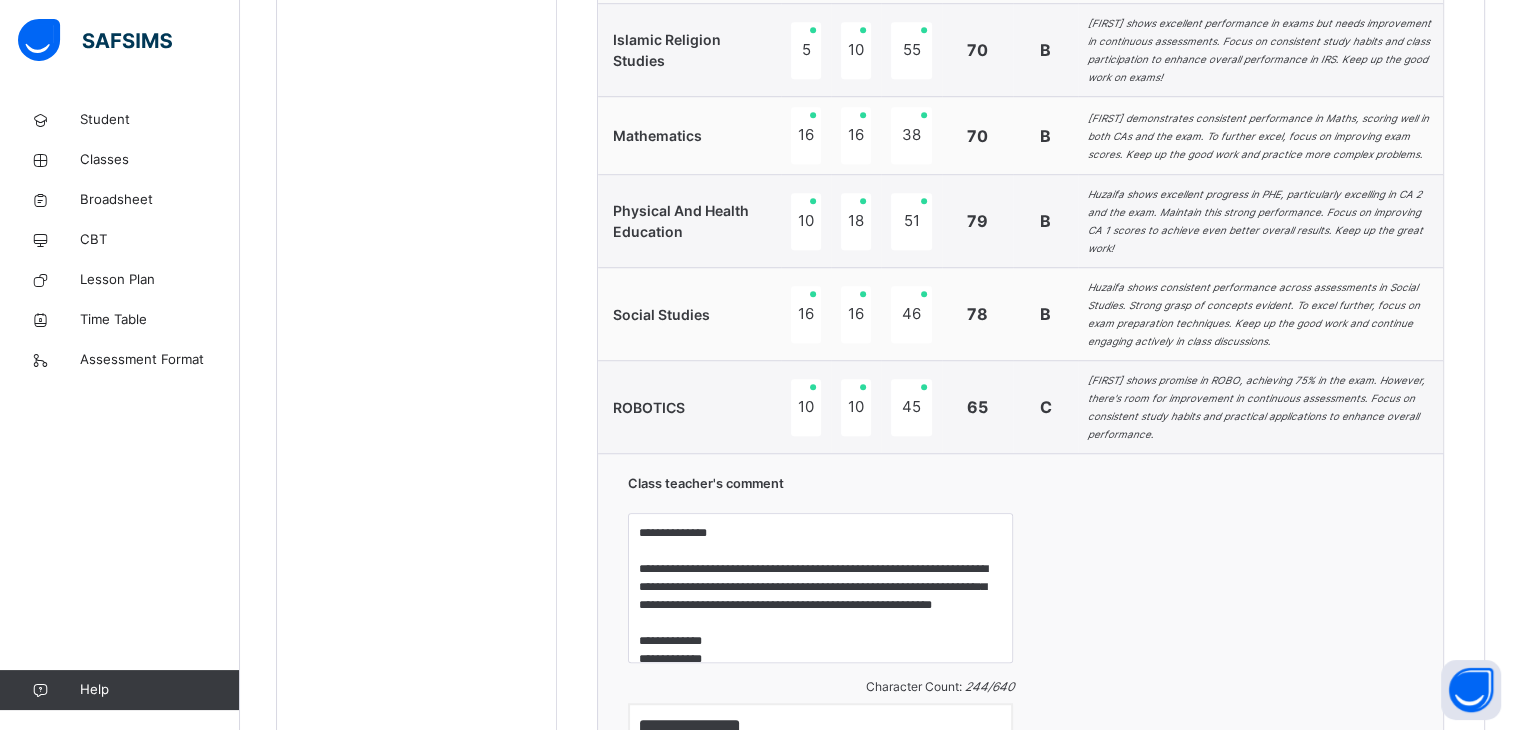 scroll, scrollTop: 1450, scrollLeft: 0, axis: vertical 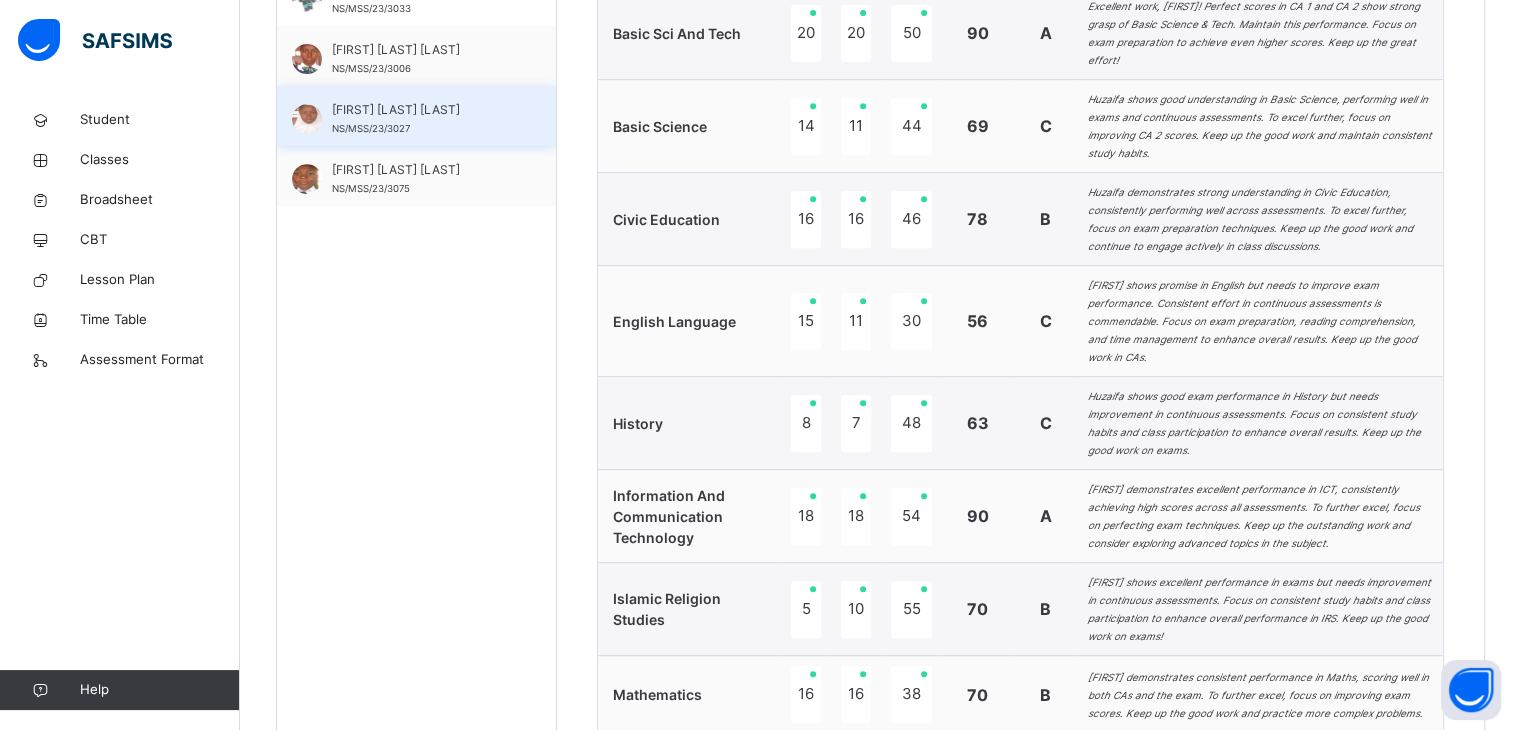 click on "LATIFA YAKUBU AHMED NS/MSS/23/3027" at bounding box center [416, 116] 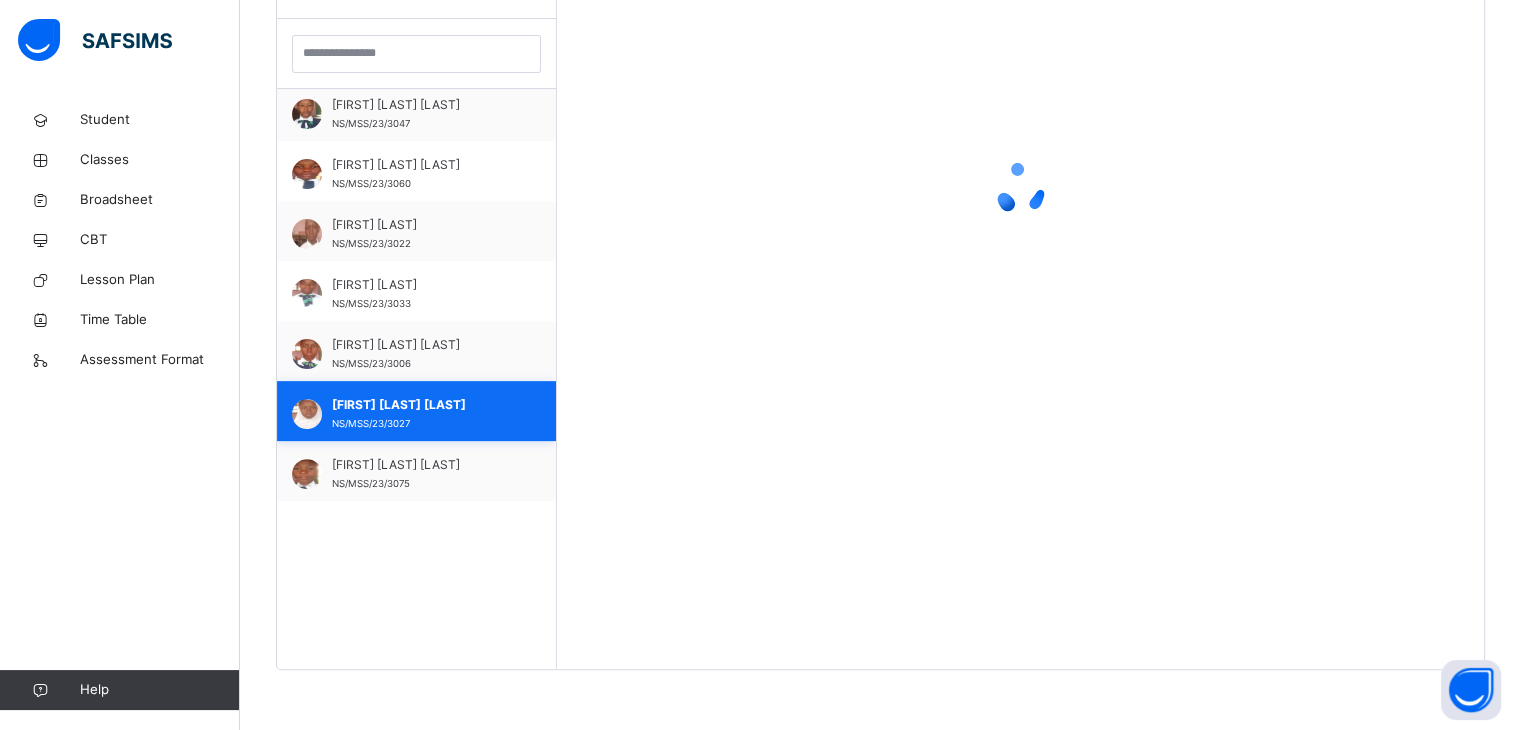 scroll, scrollTop: 580, scrollLeft: 0, axis: vertical 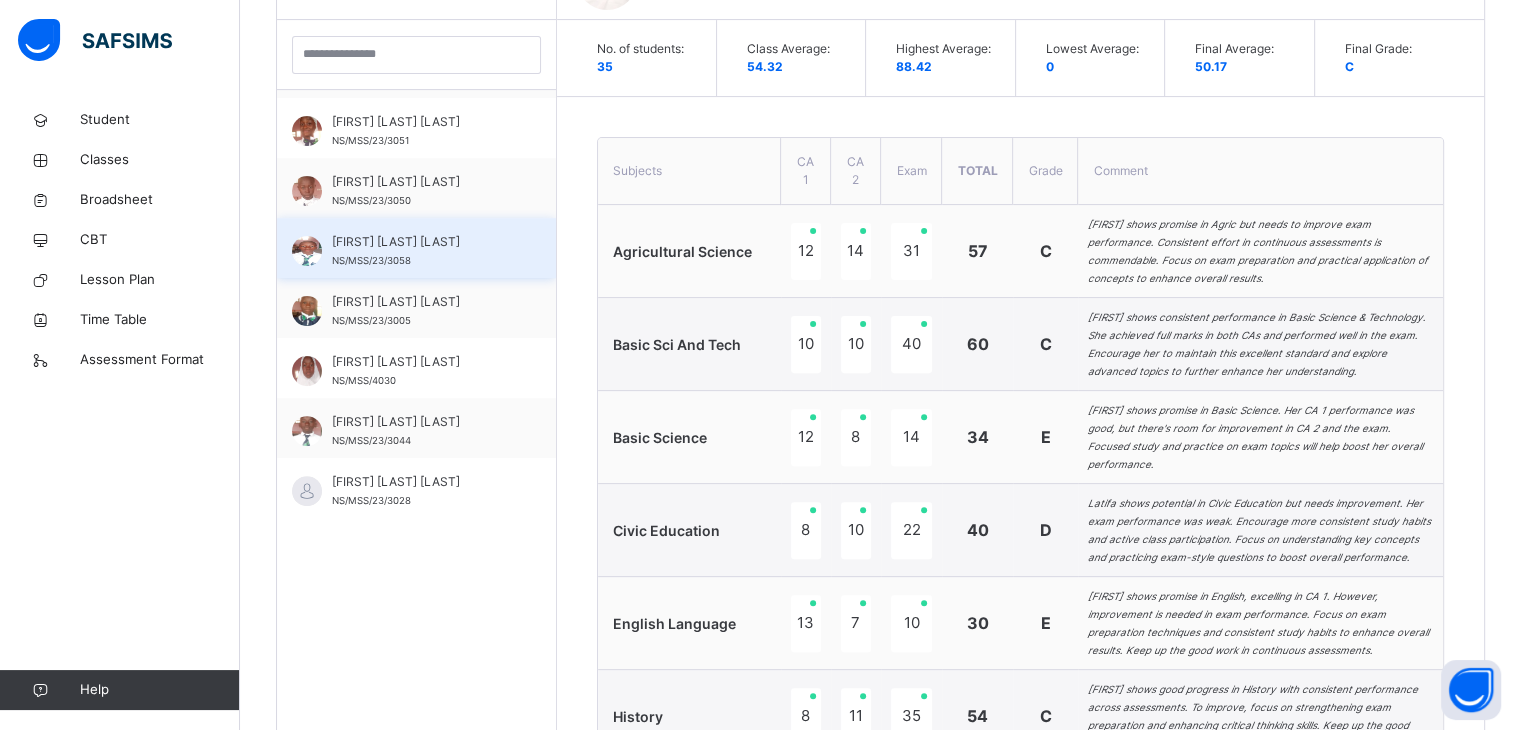click on "[FIRST] [LAST] [LAST] [LAST]" at bounding box center (421, 242) 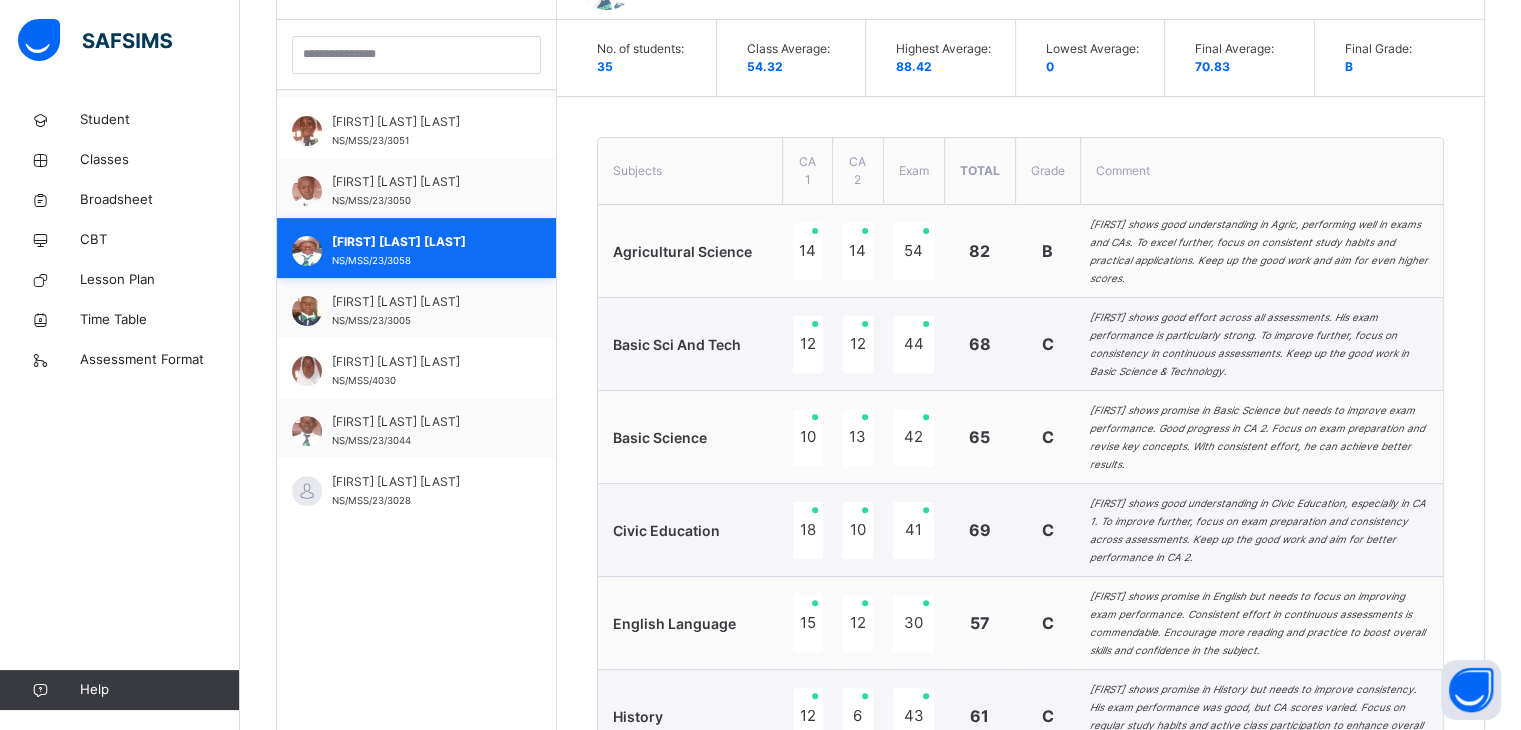 click on "[FIRST] [LAST] [LAST] [LAST]" at bounding box center (421, 242) 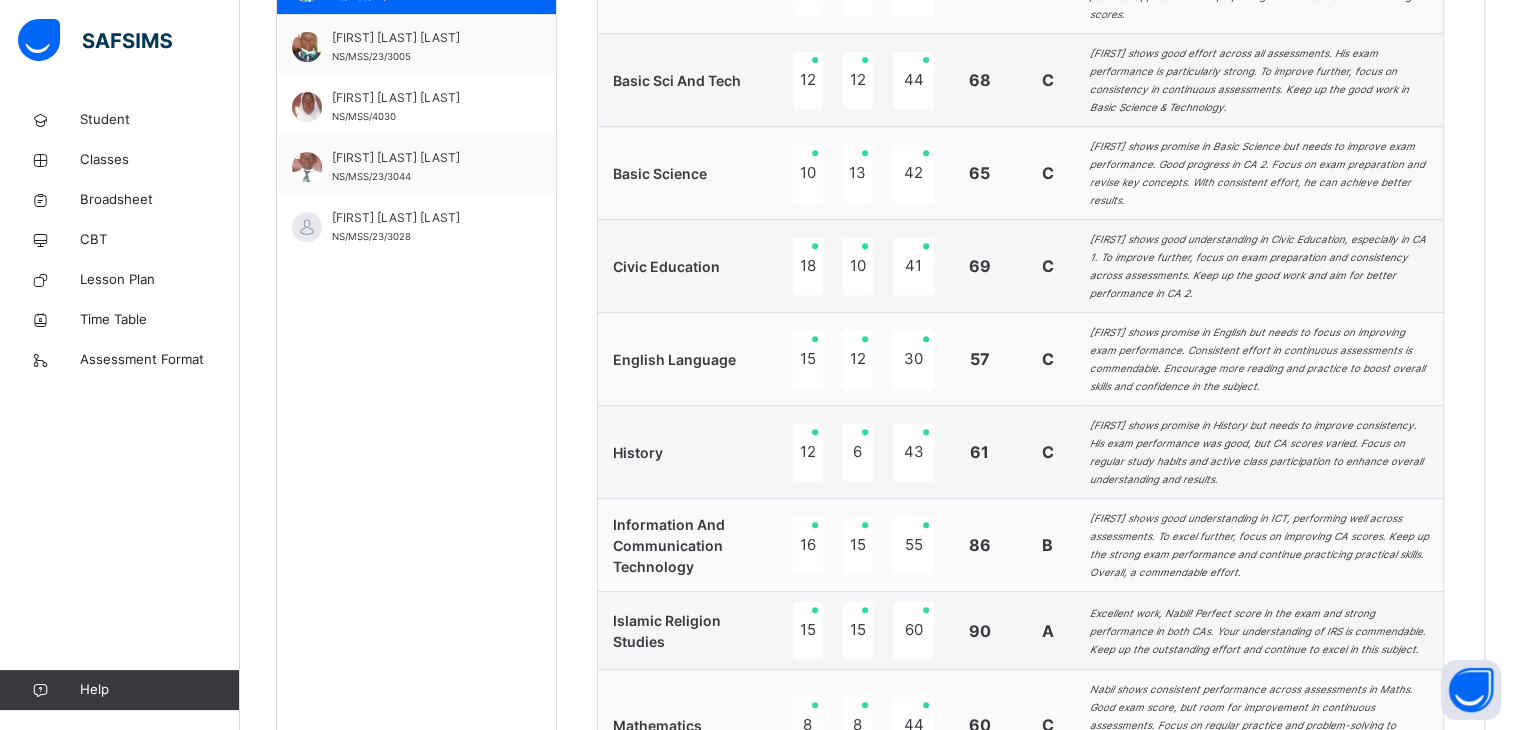 scroll, scrollTop: 826, scrollLeft: 0, axis: vertical 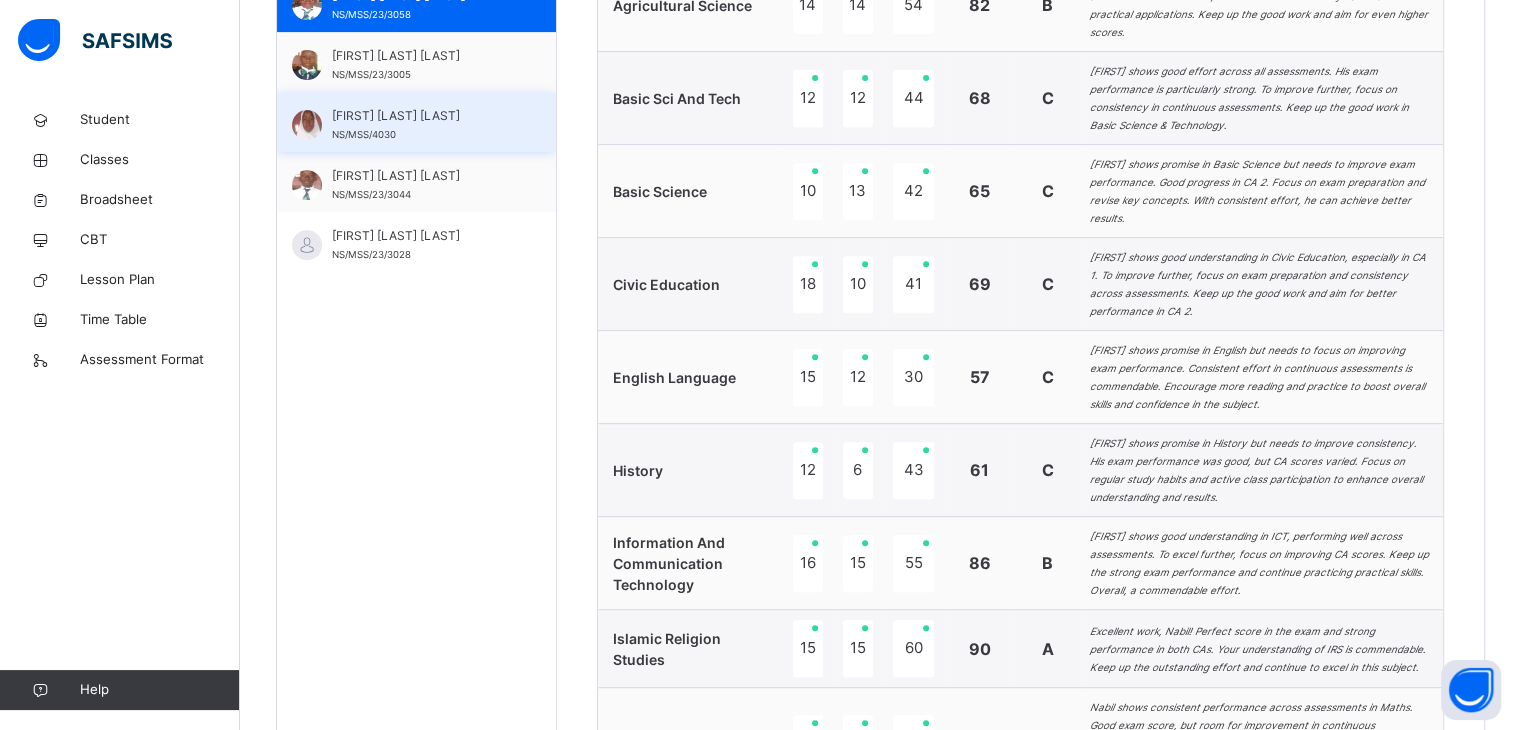 click on "[FIRST] [LAST] [LAST]" at bounding box center (421, 116) 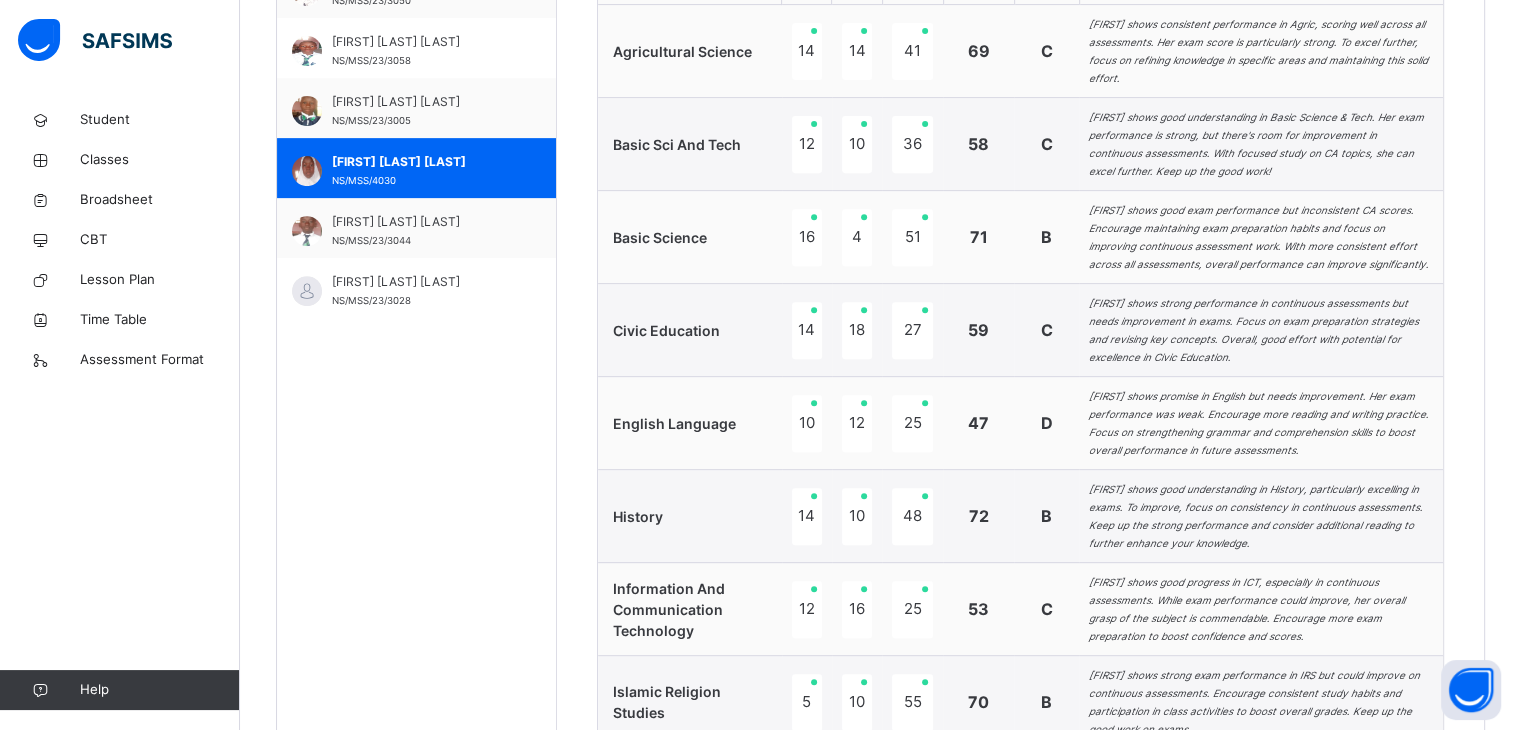 scroll, scrollTop: 775, scrollLeft: 0, axis: vertical 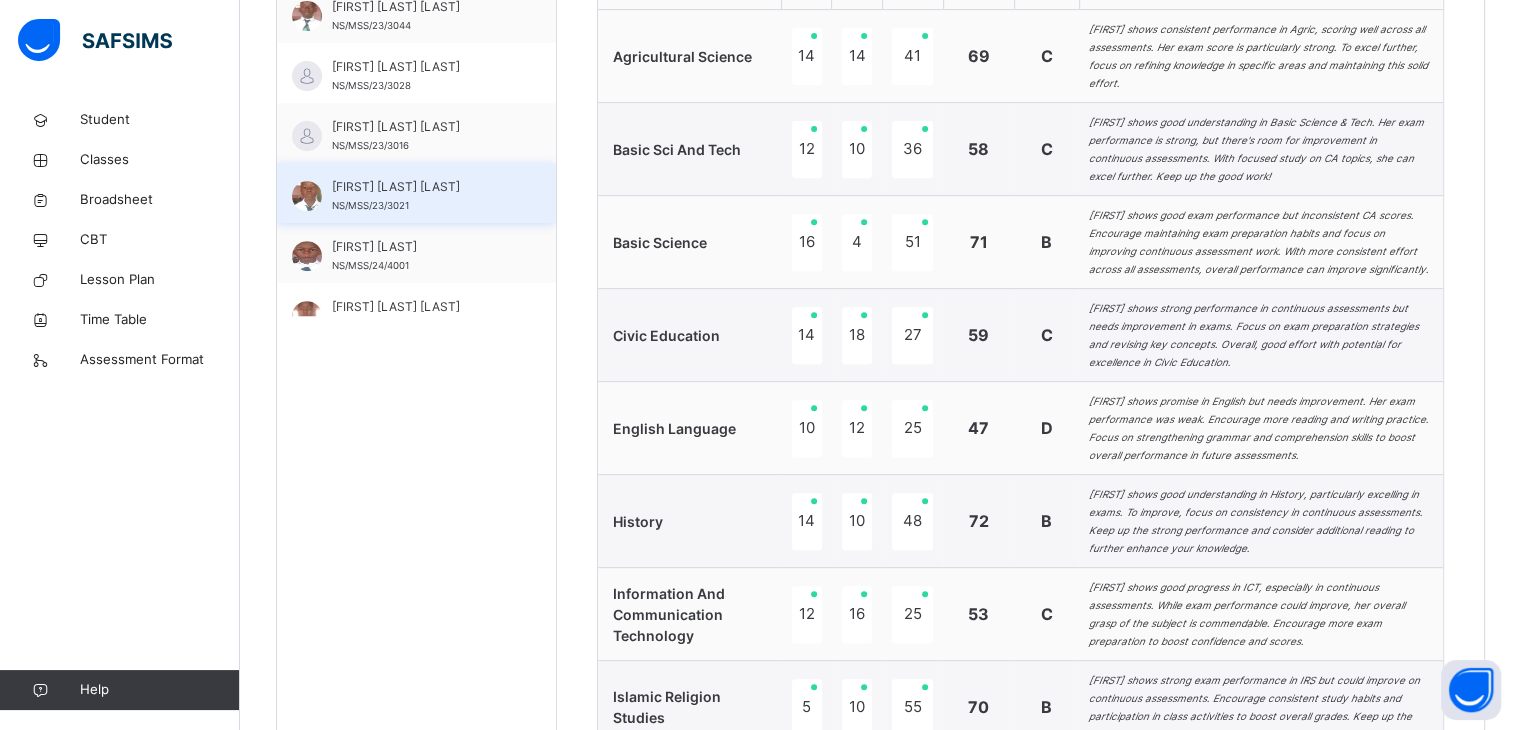 click on "[FIRST] [LAST] [LAST]" at bounding box center (421, 187) 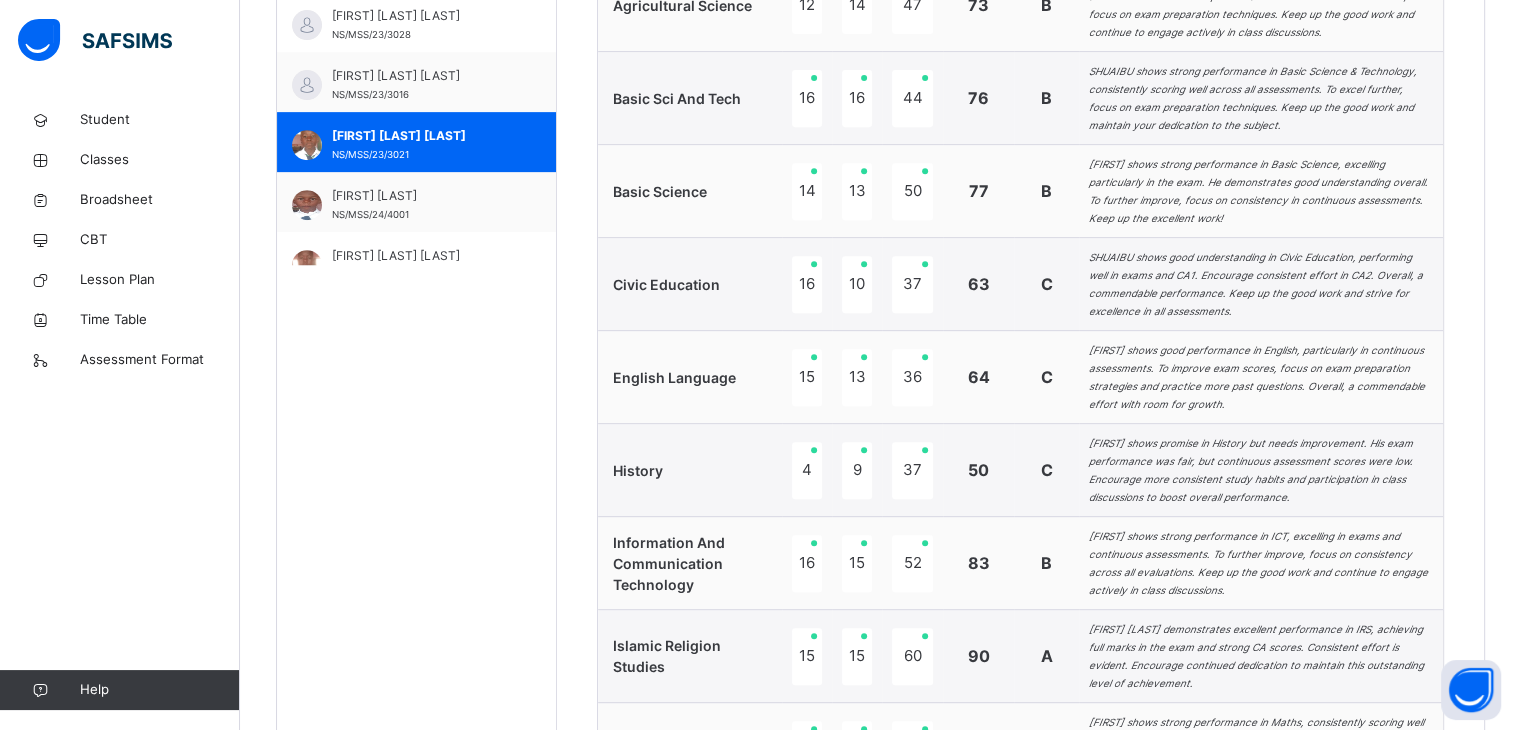scroll, scrollTop: 778, scrollLeft: 0, axis: vertical 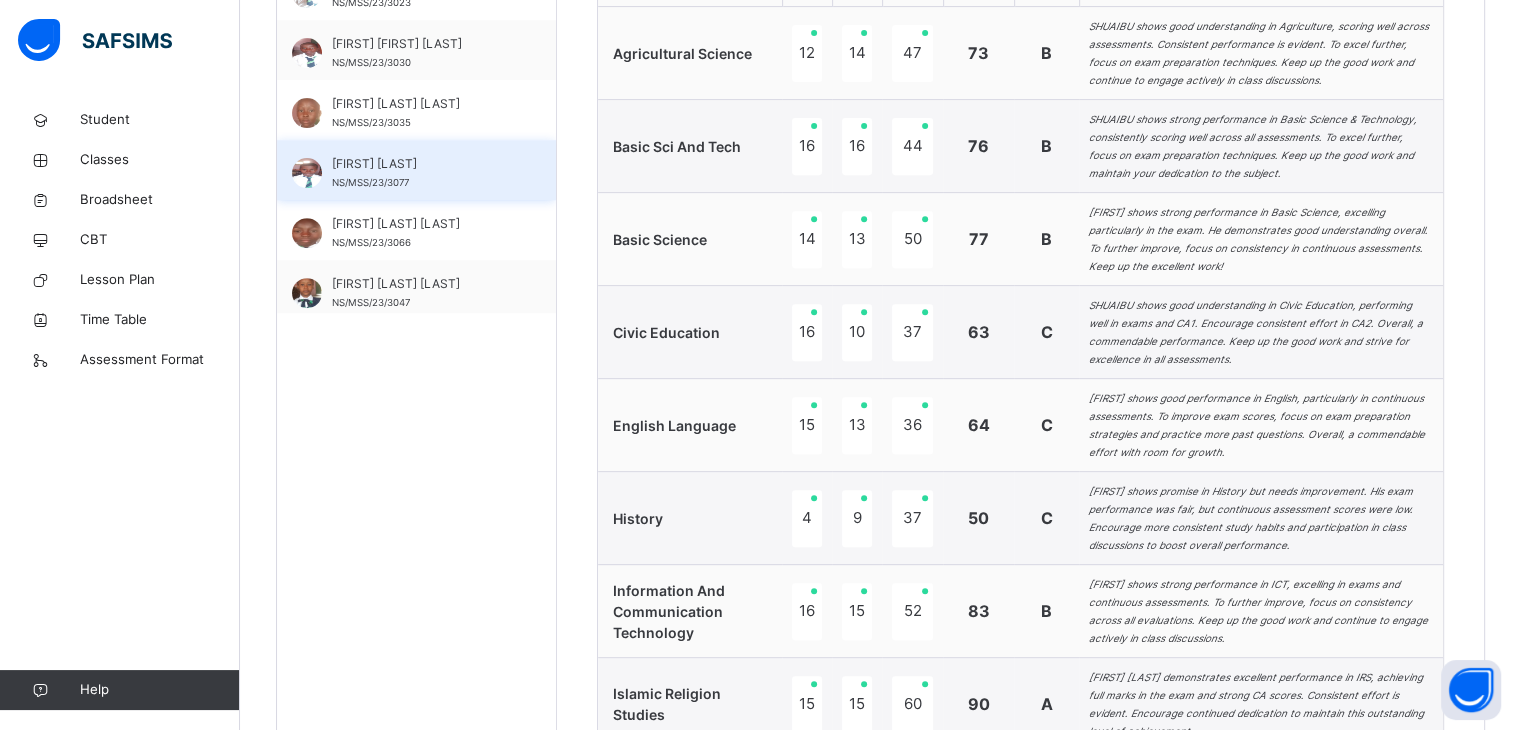 click on "EMMANUEL  AKAA NS/MSS/23/3077" at bounding box center (421, 173) 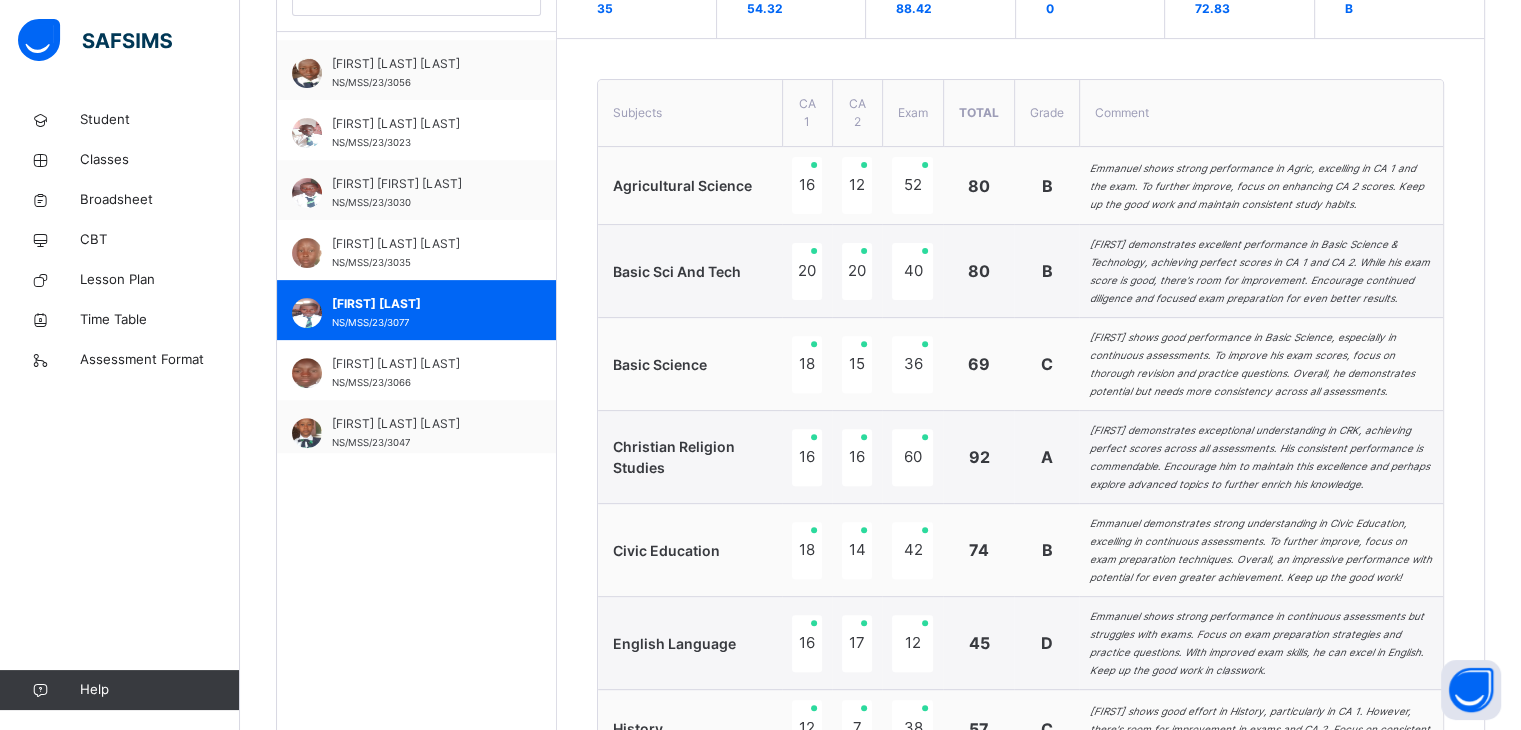 scroll, scrollTop: 643, scrollLeft: 0, axis: vertical 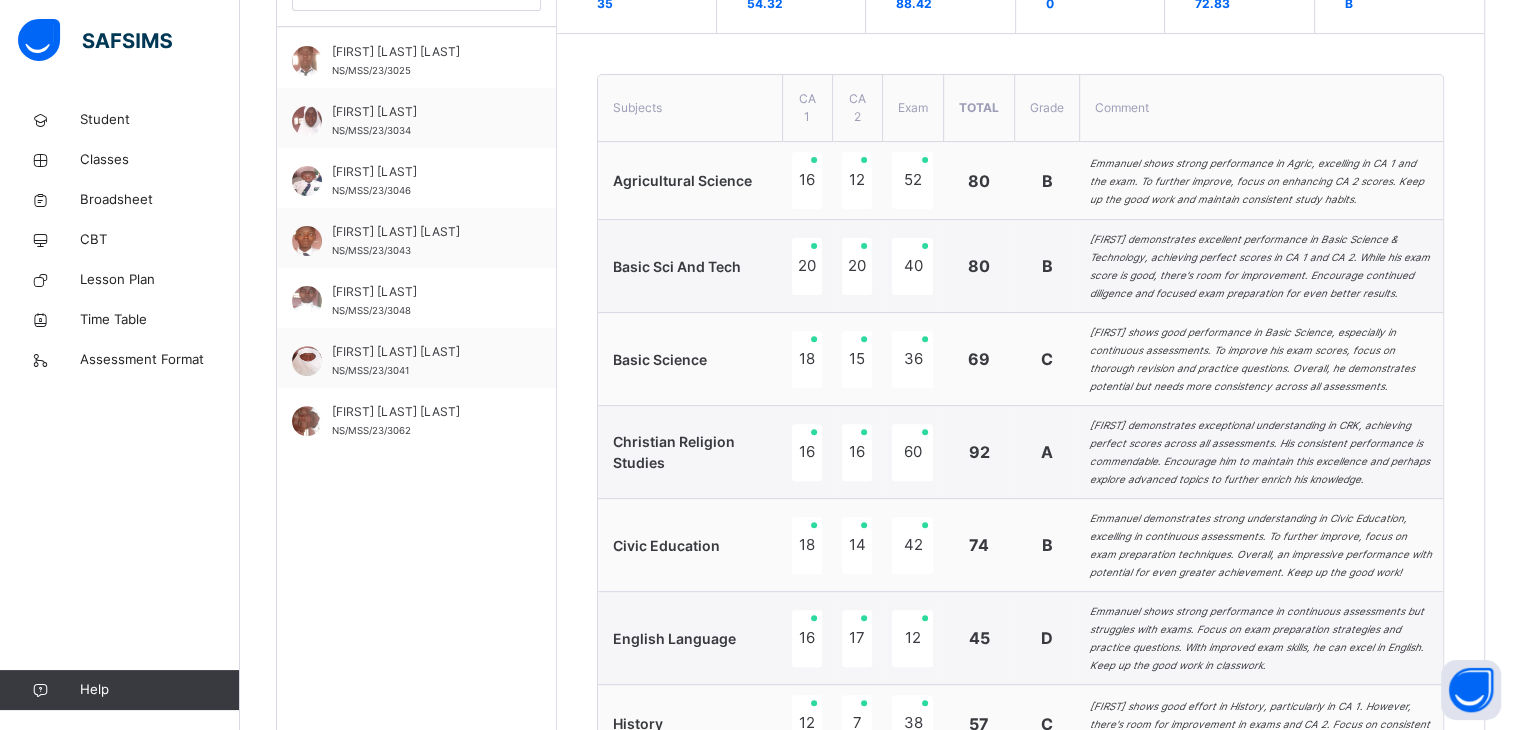 click on "[FIRST] [LAST] [LAST]" at bounding box center [421, 232] 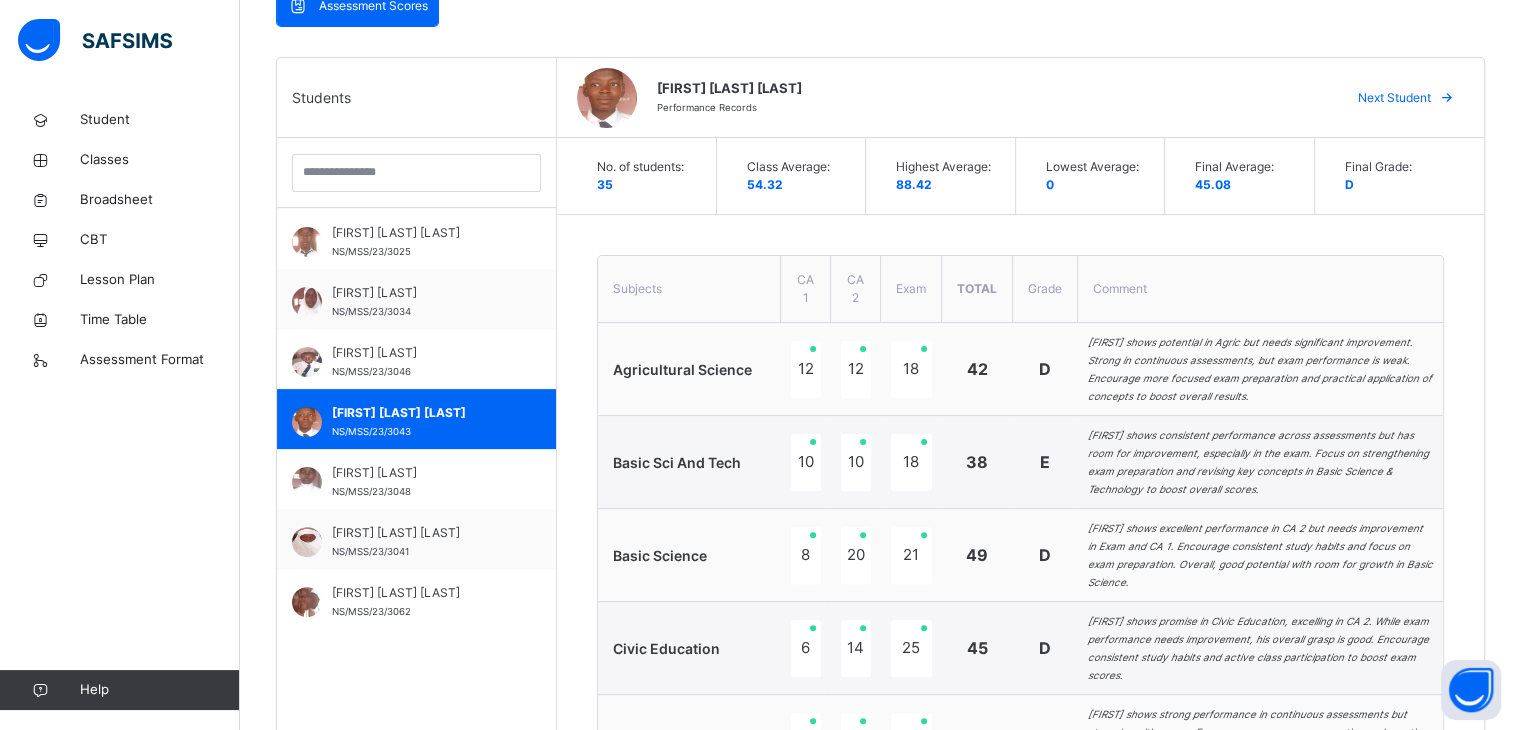scroll, scrollTop: 484, scrollLeft: 0, axis: vertical 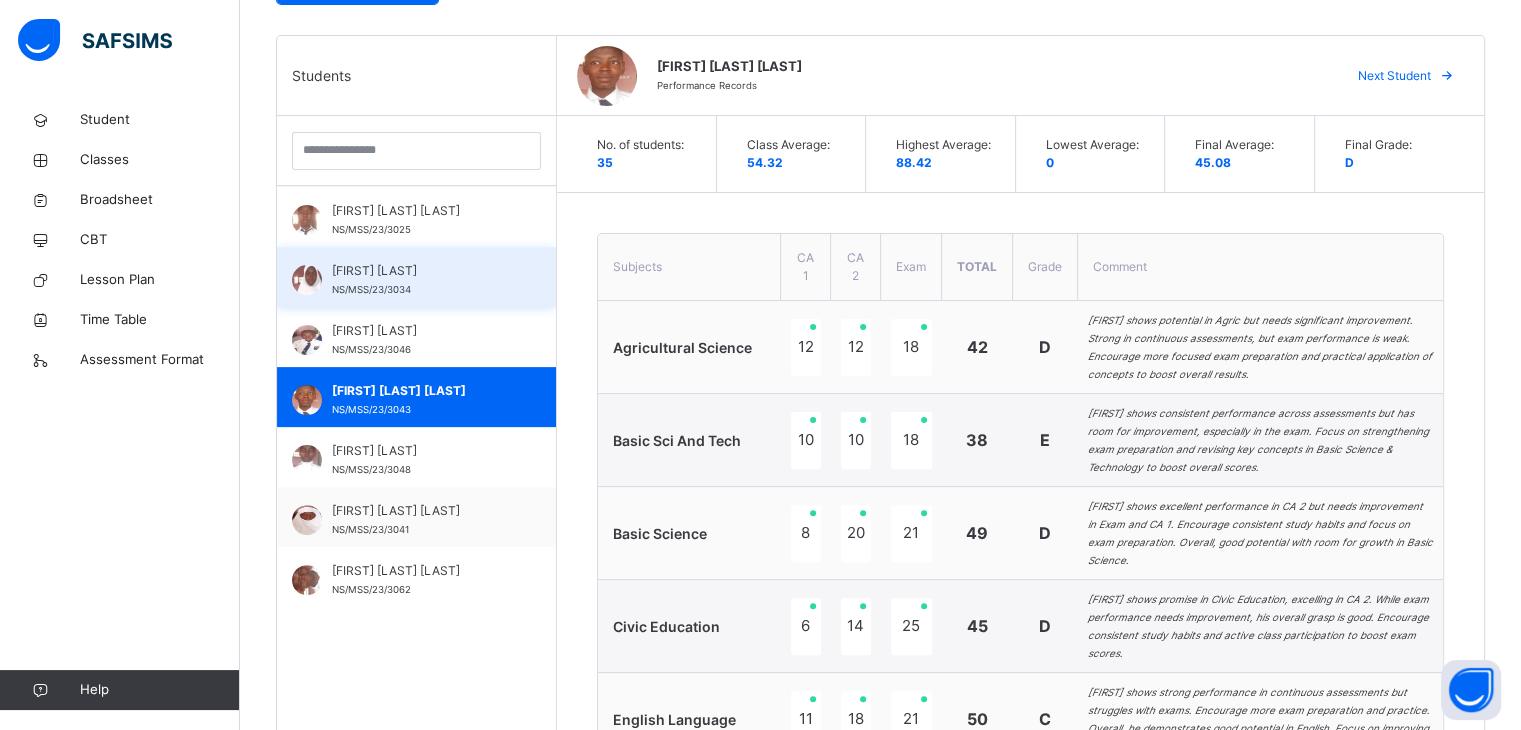 click on "[FIRST] [LAST]" at bounding box center (421, 271) 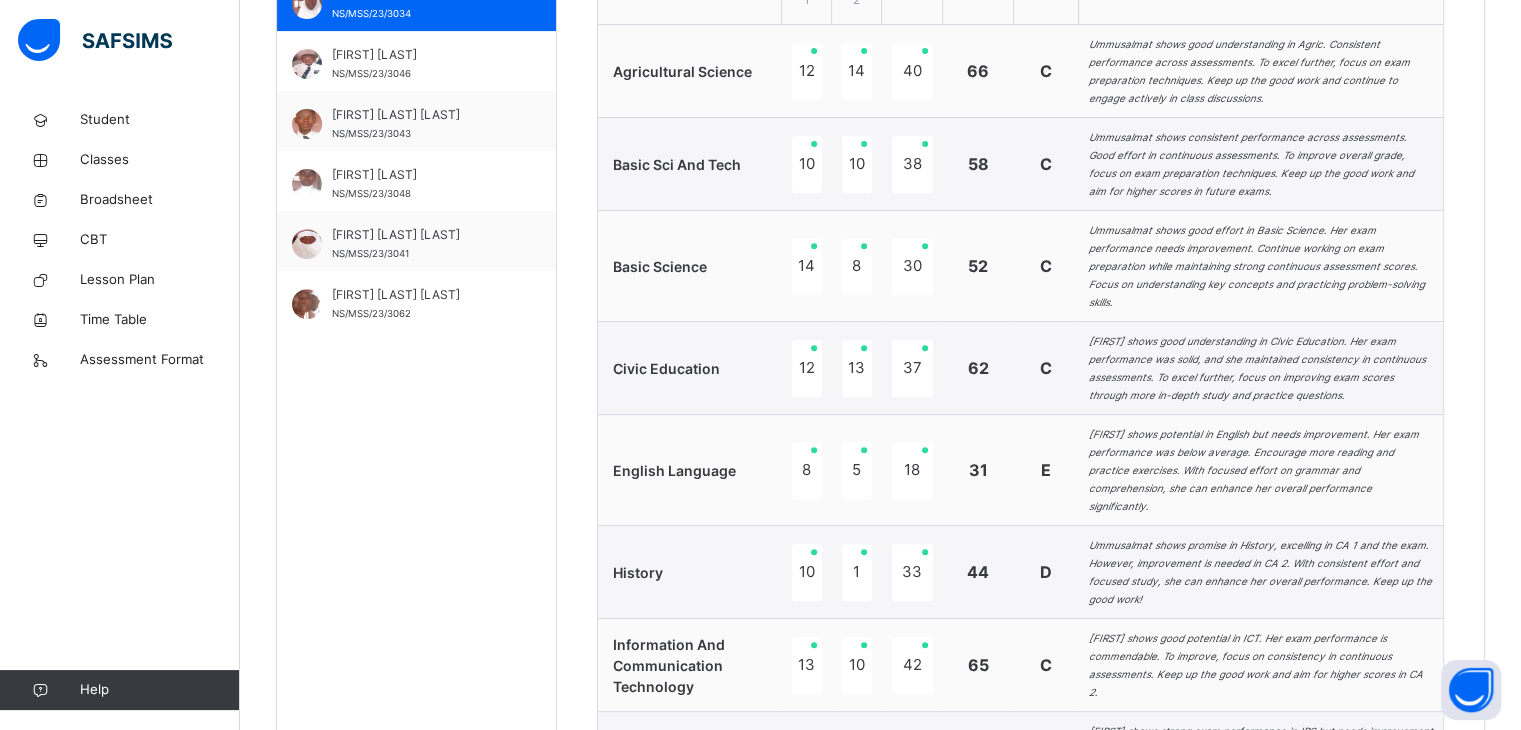 scroll, scrollTop: 756, scrollLeft: 0, axis: vertical 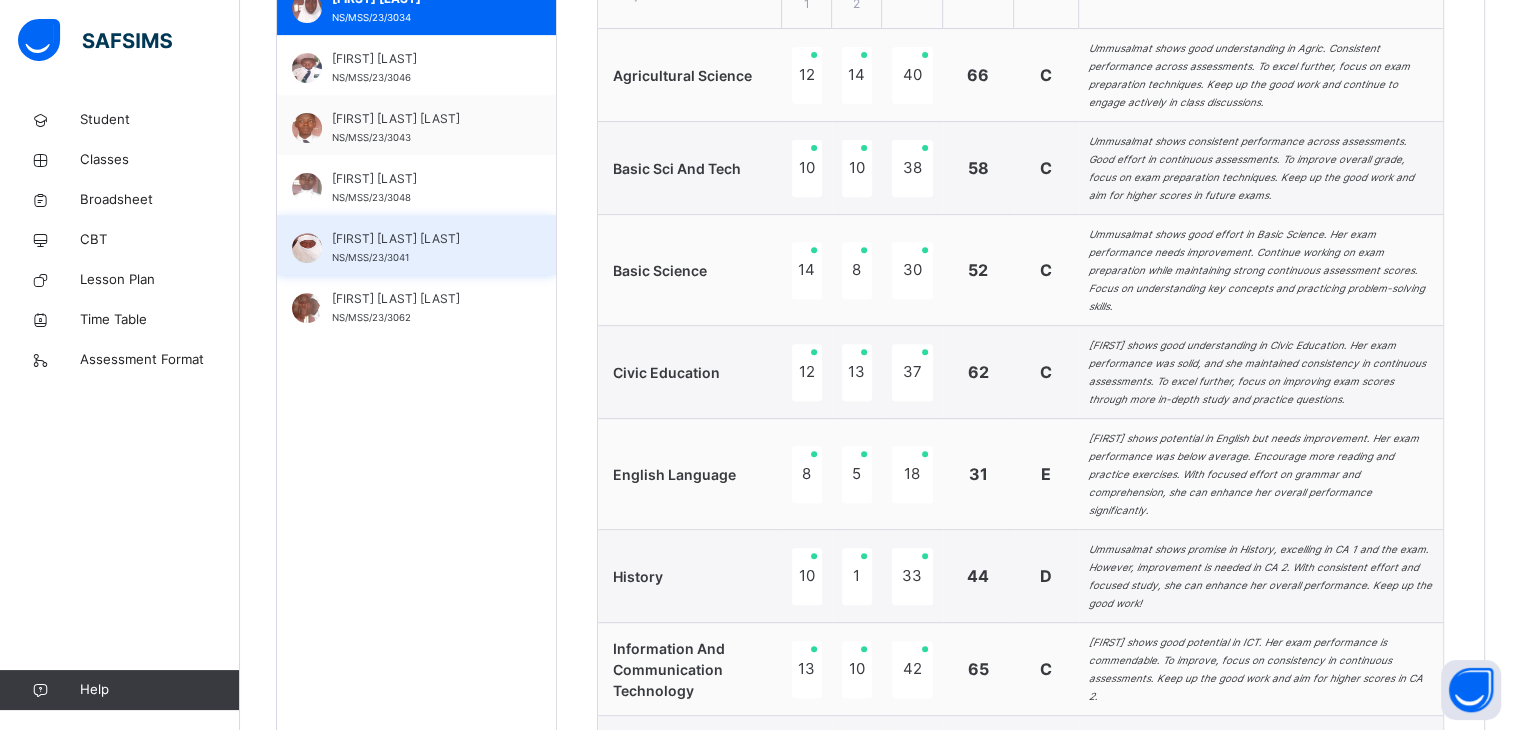click on "[FIRST] [LAST] [LAST]" at bounding box center (421, 239) 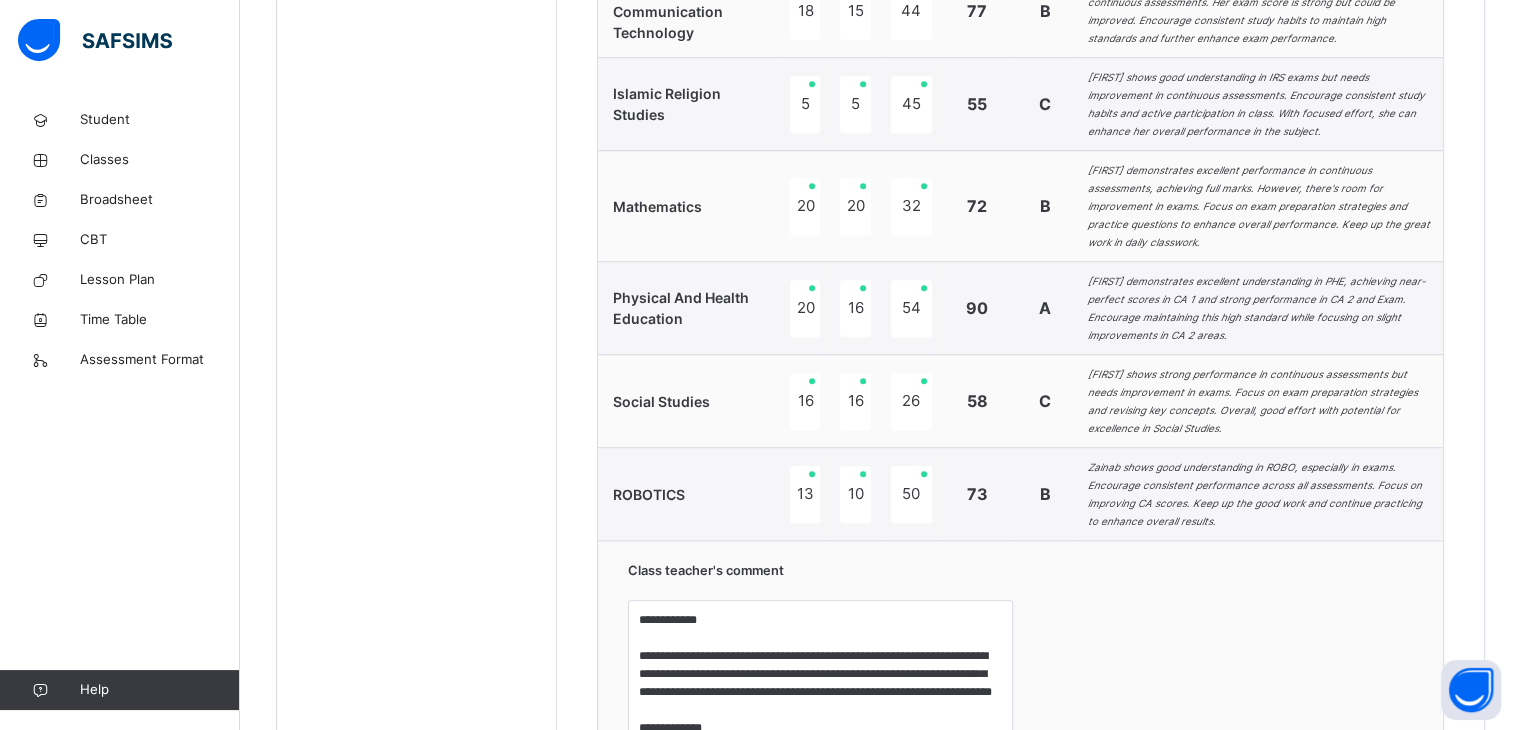 scroll, scrollTop: 1641, scrollLeft: 0, axis: vertical 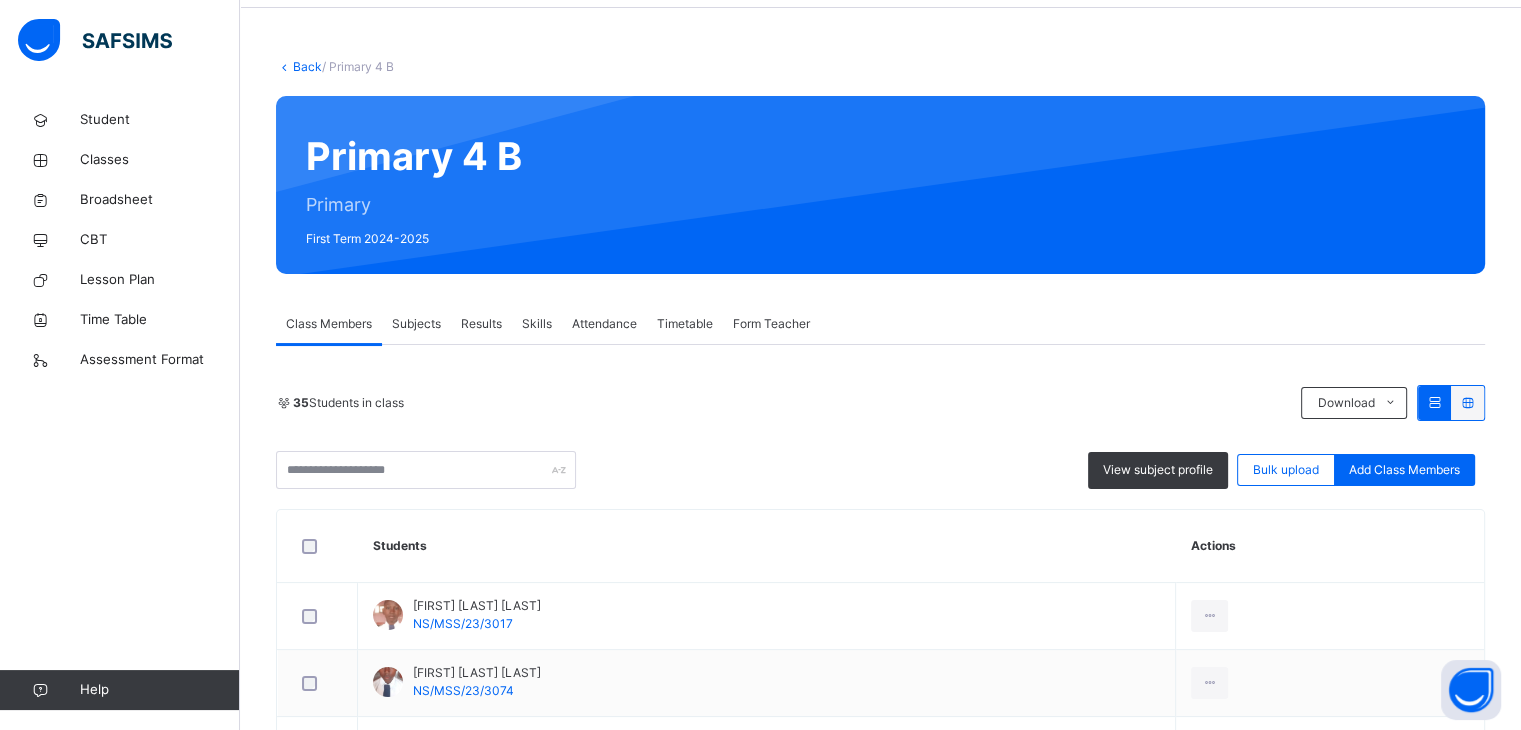 click on "Results" at bounding box center [481, 324] 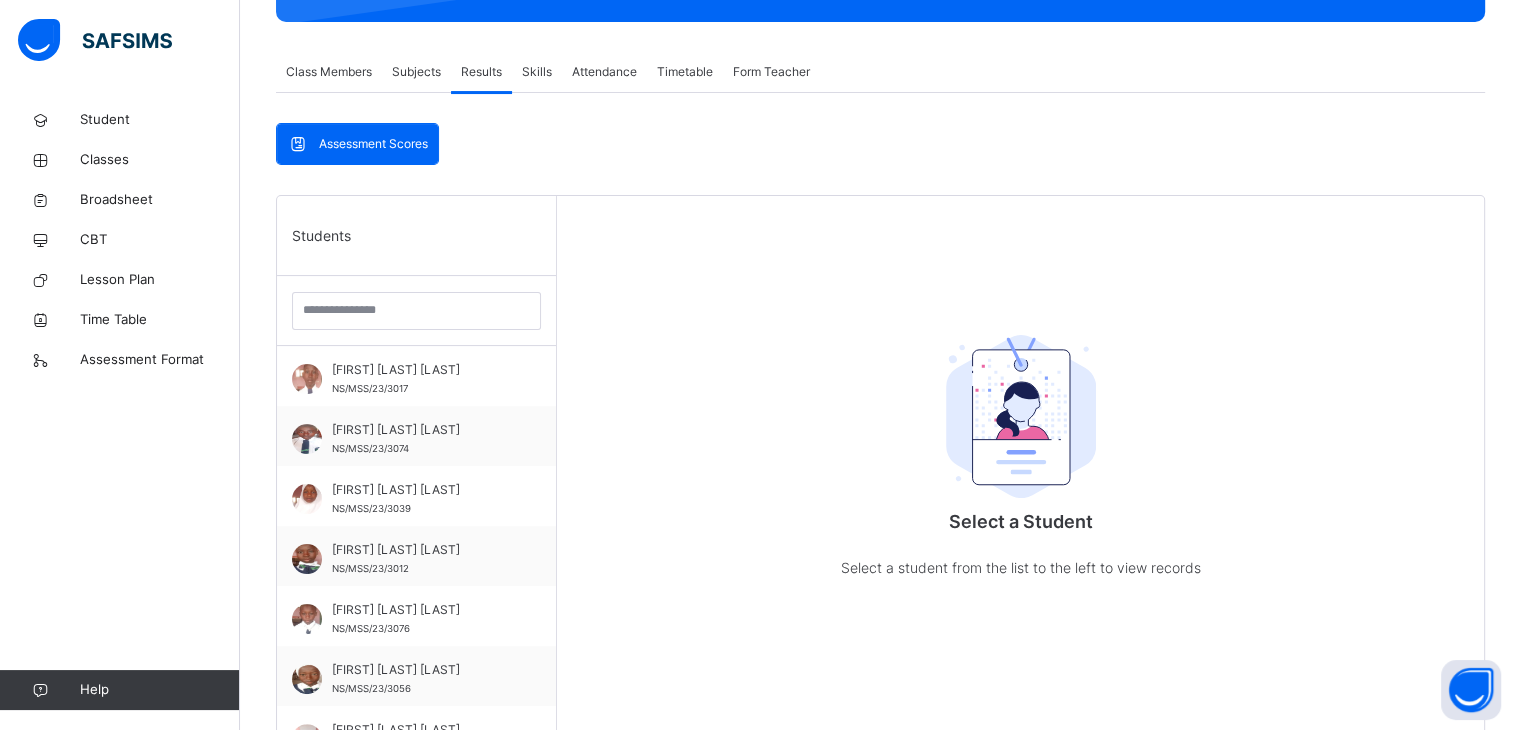 scroll, scrollTop: 328, scrollLeft: 0, axis: vertical 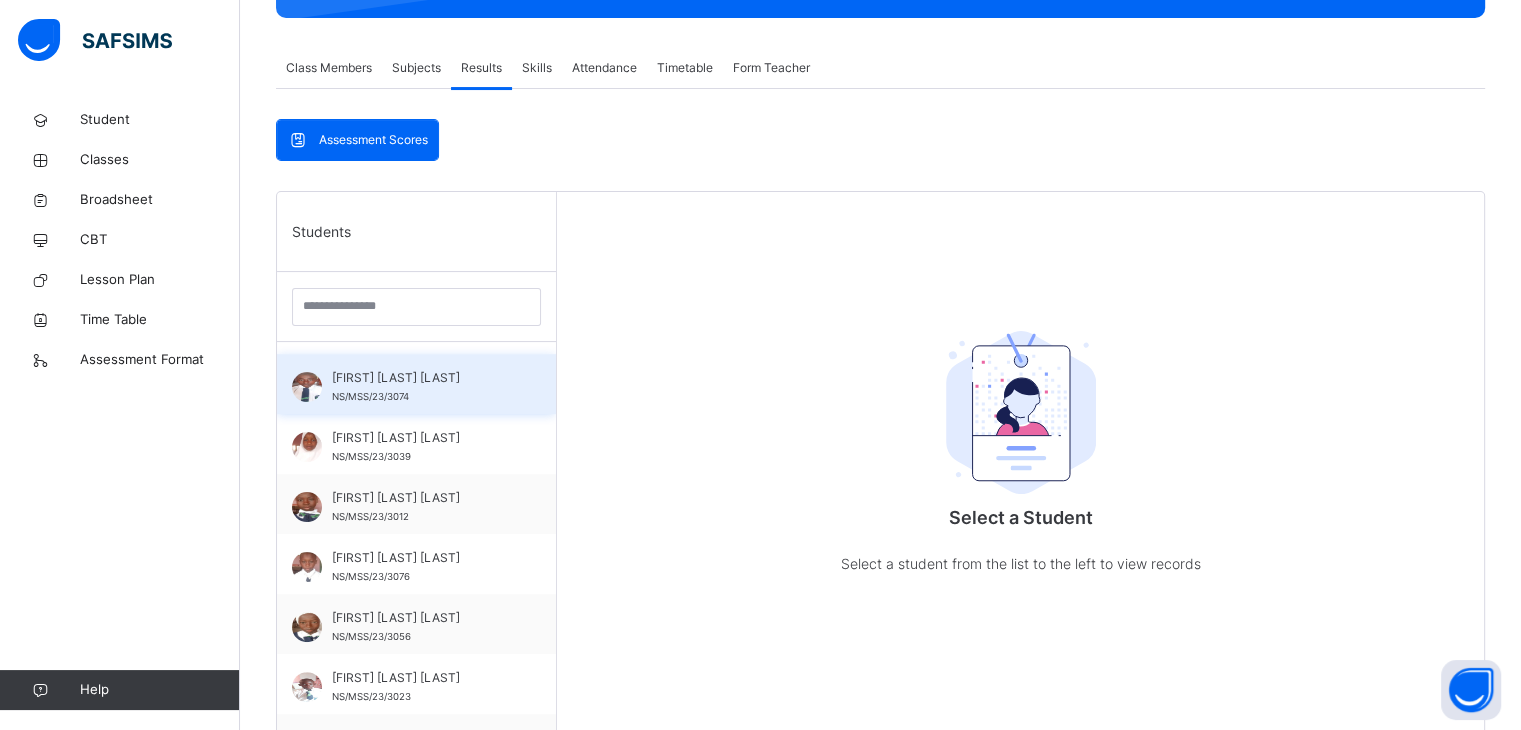 click on "[FIRST] [LAST] [LAST] [ID]" at bounding box center (421, 387) 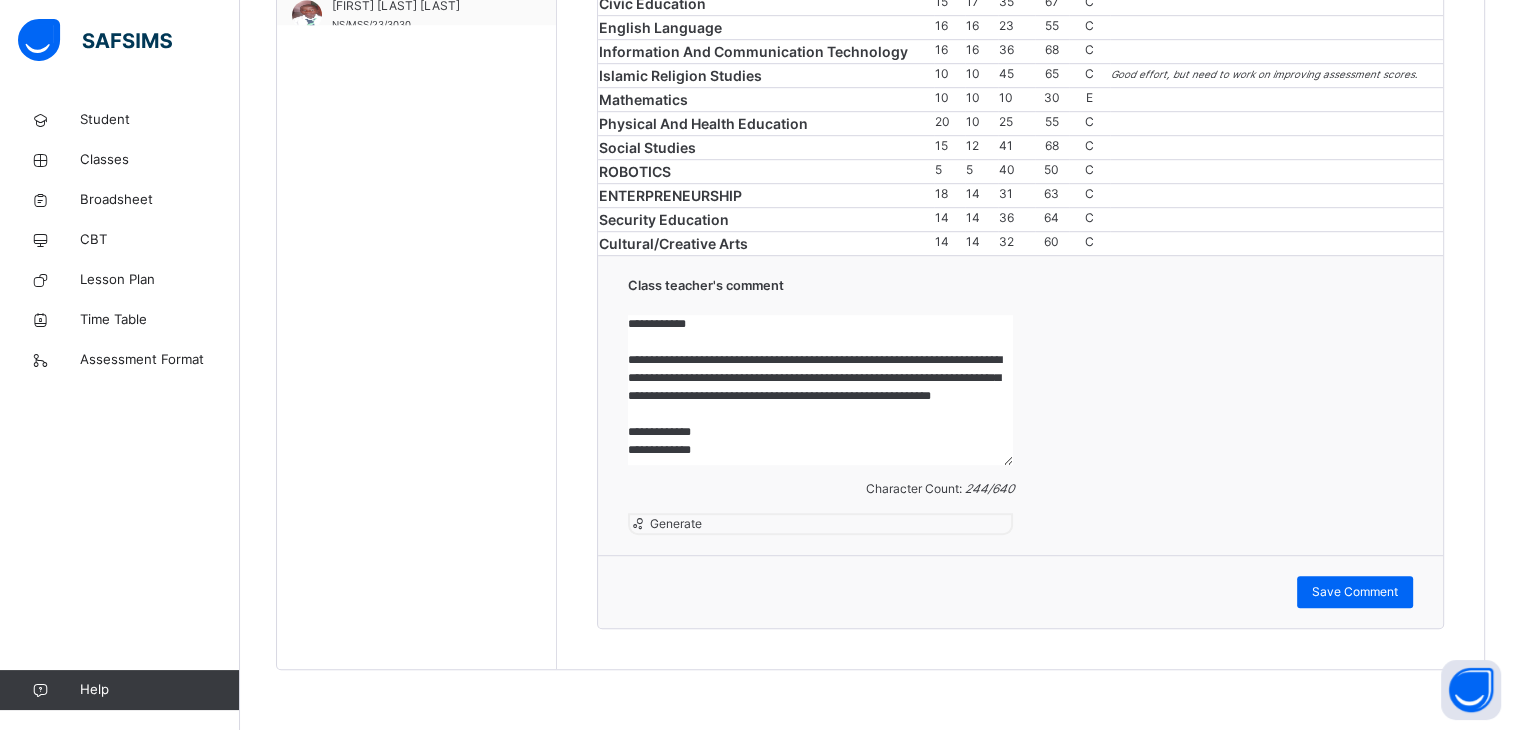 scroll, scrollTop: 1435, scrollLeft: 0, axis: vertical 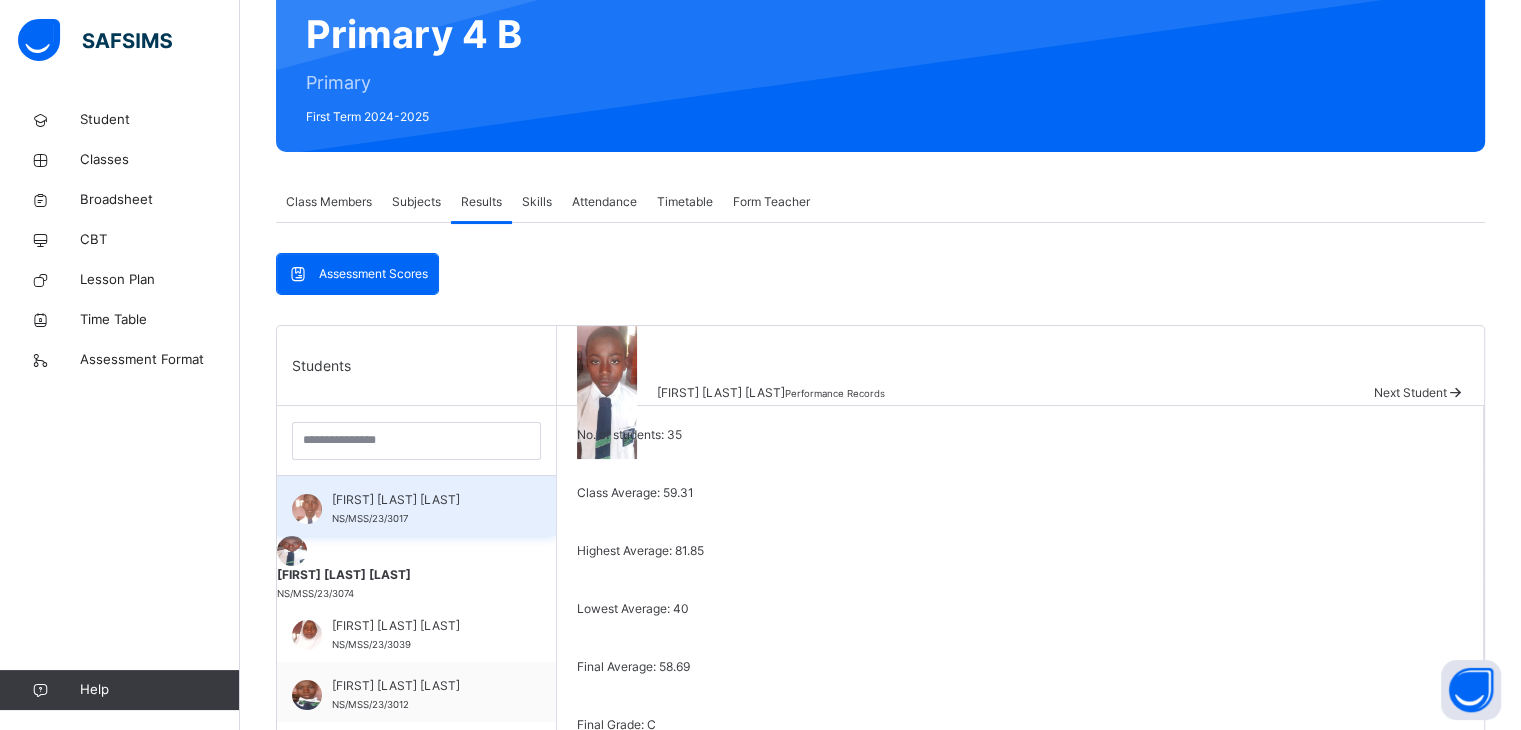 click on "[STUDENT_ID]" at bounding box center (421, 509) 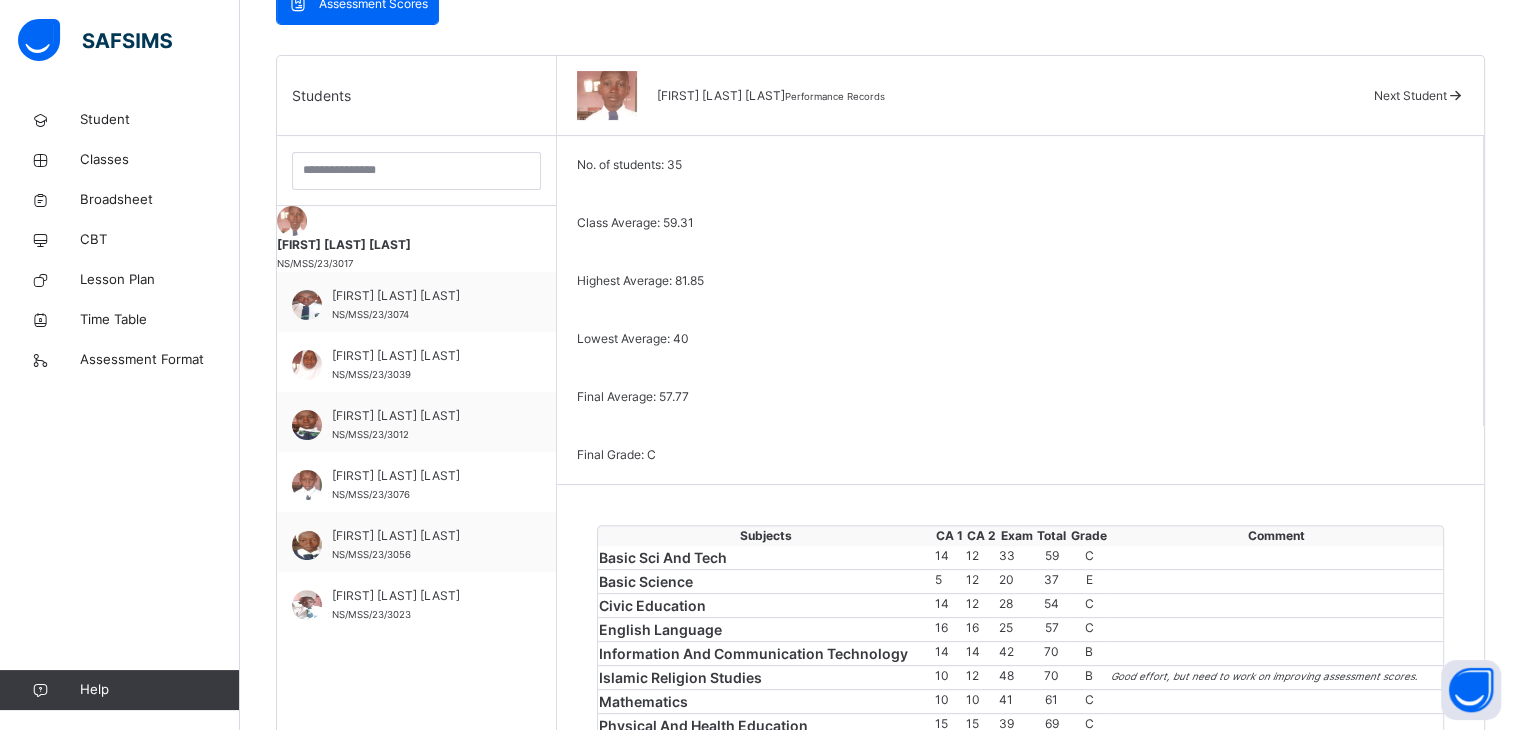 scroll, scrollTop: 466, scrollLeft: 0, axis: vertical 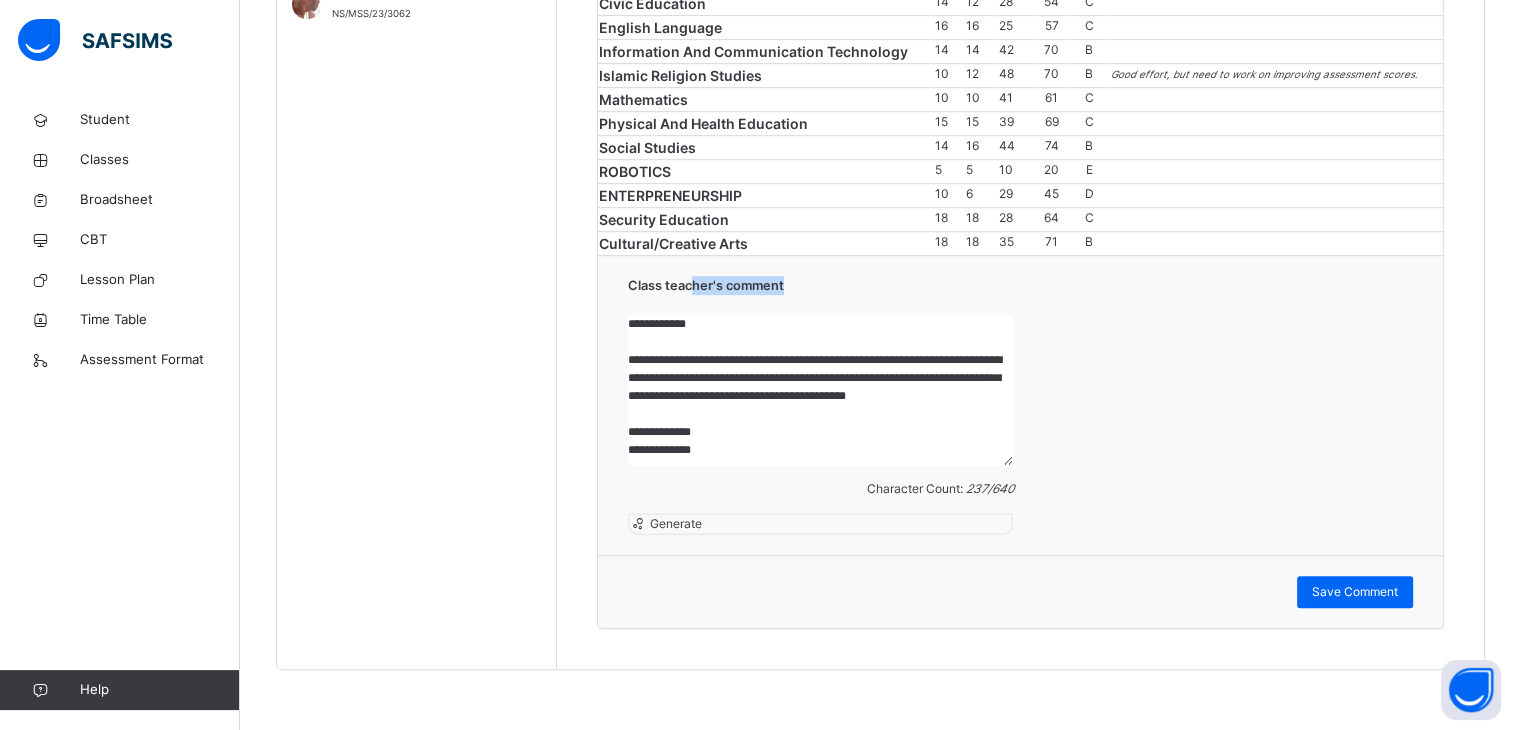 drag, startPoint x: 606, startPoint y: 329, endPoint x: 693, endPoint y: 253, distance: 115.52056 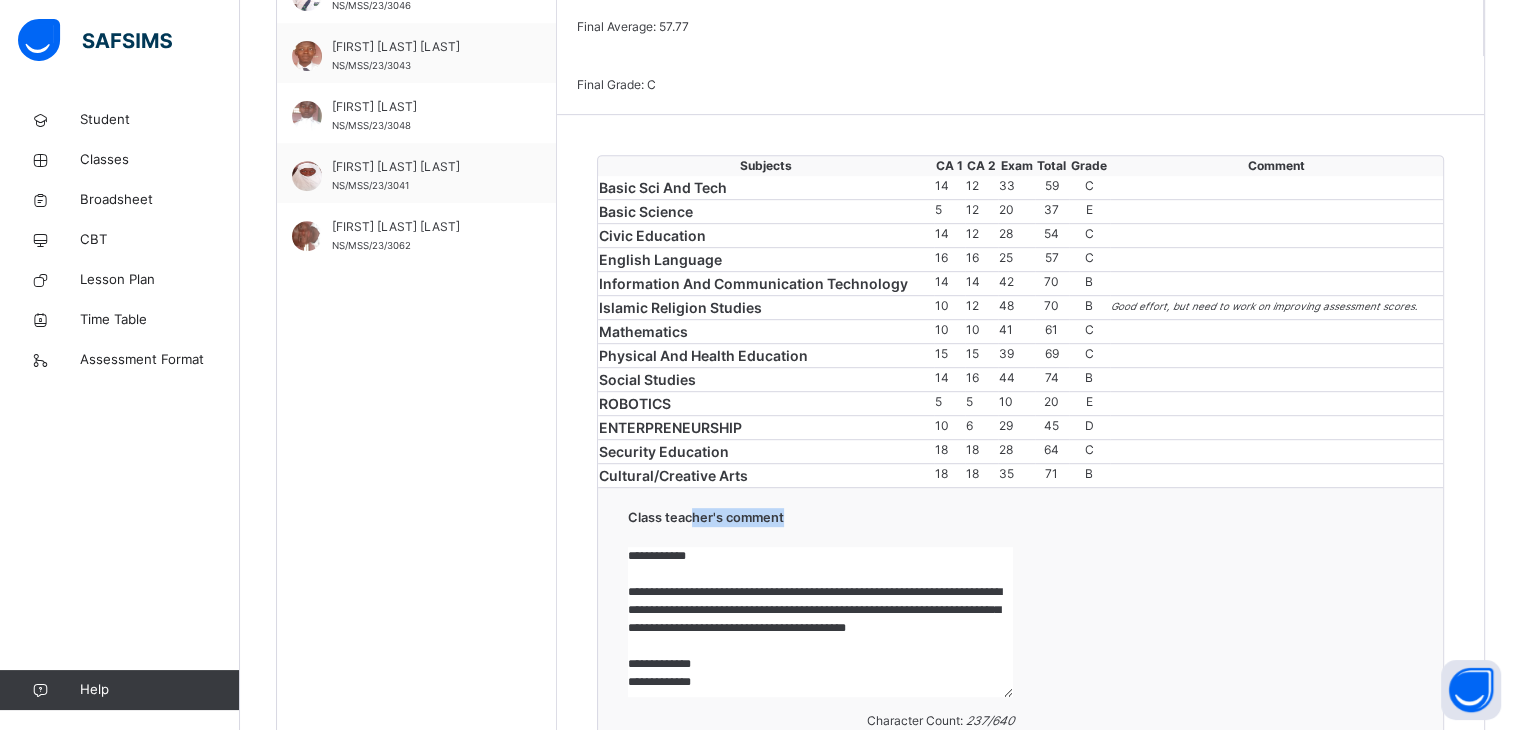 scroll, scrollTop: 788, scrollLeft: 0, axis: vertical 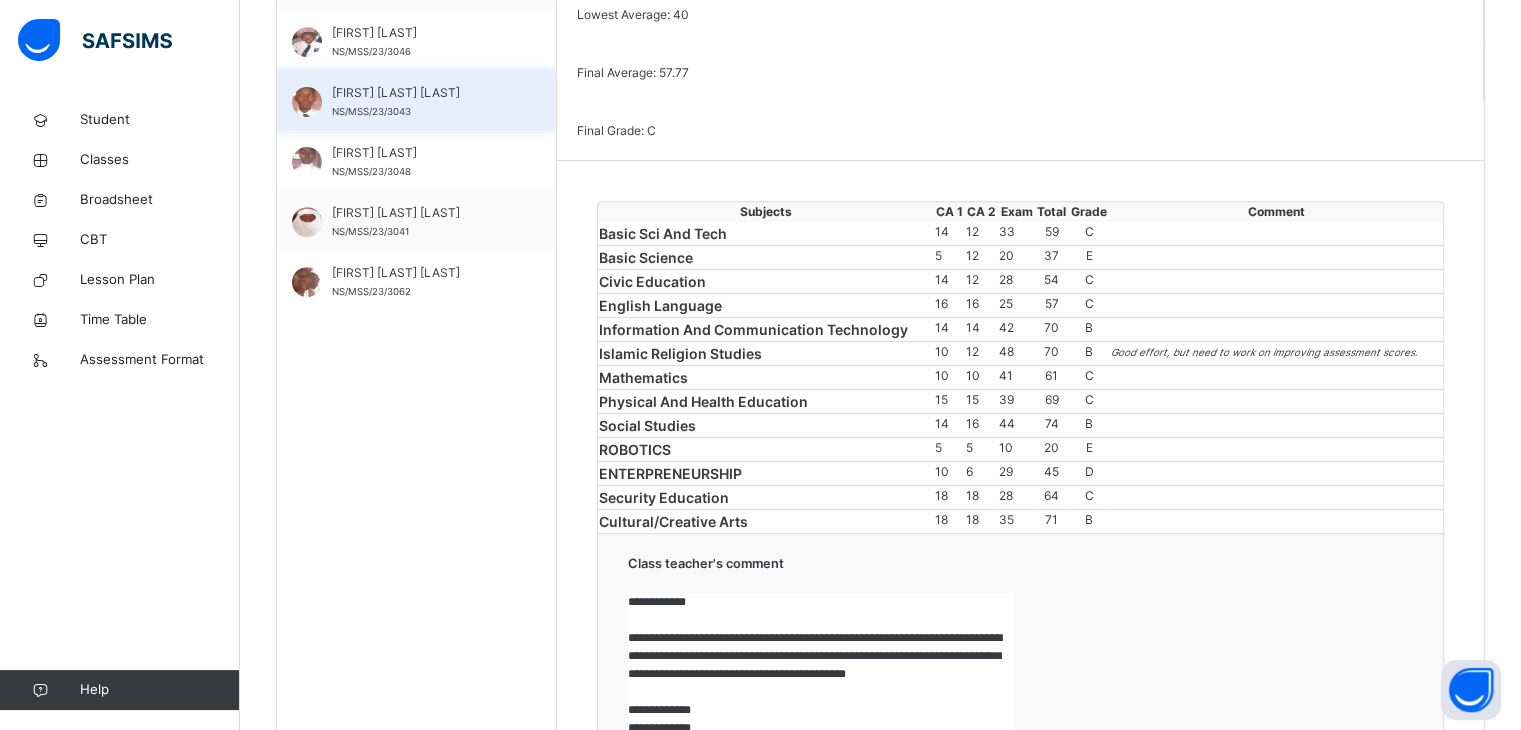 click on "[FIRST] [LAST] [LAST]" at bounding box center [421, 93] 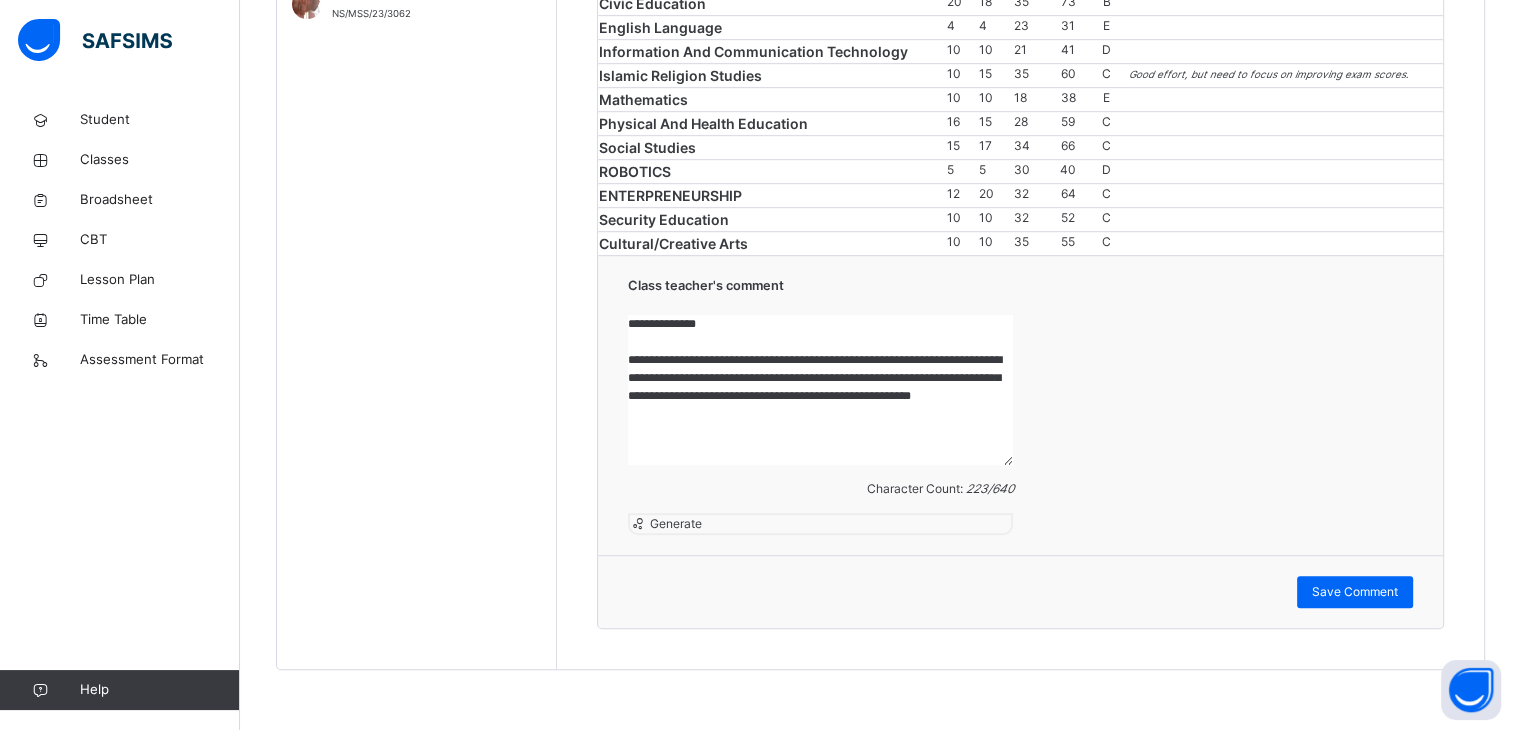 scroll, scrollTop: 1569, scrollLeft: 0, axis: vertical 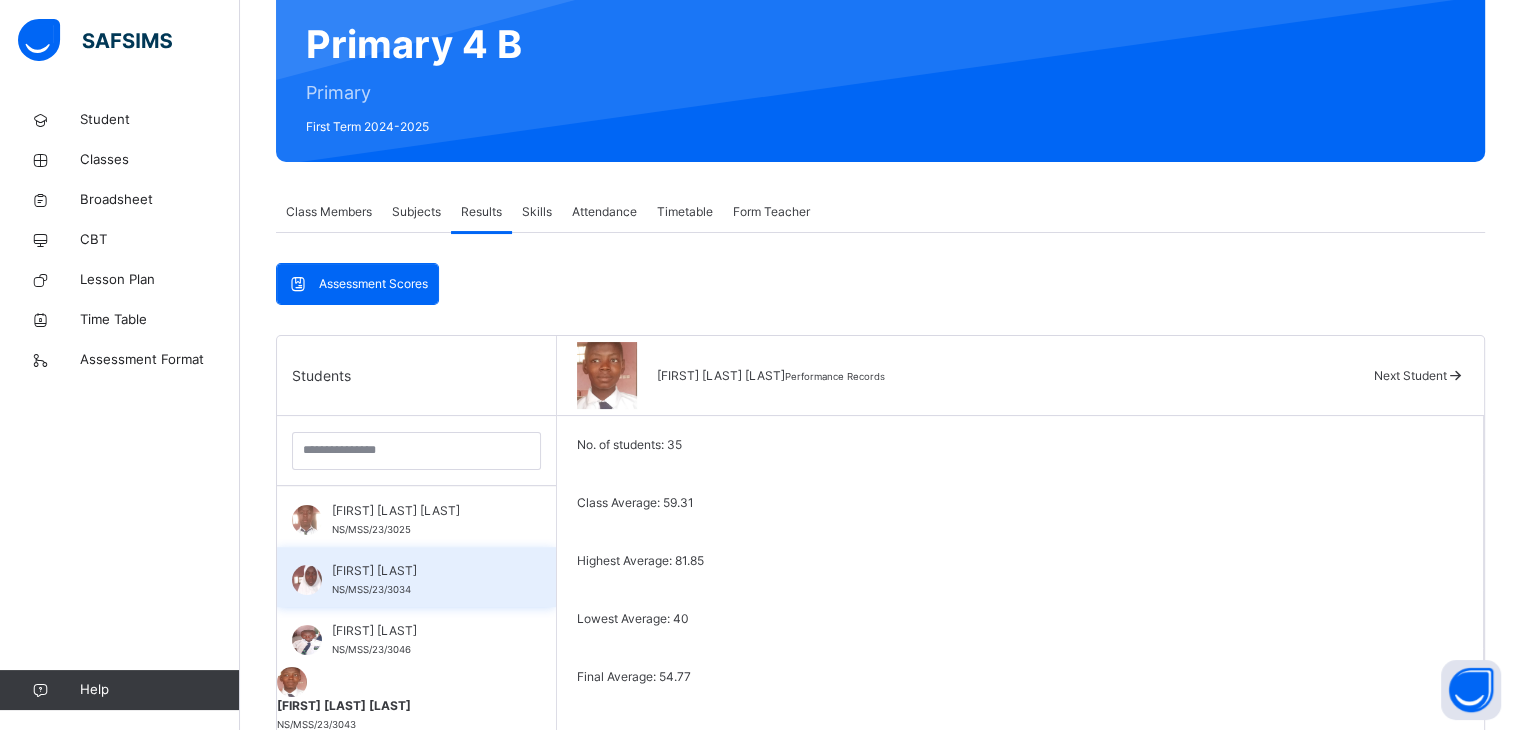 click on "[FIRST] [LAST]" at bounding box center (421, 571) 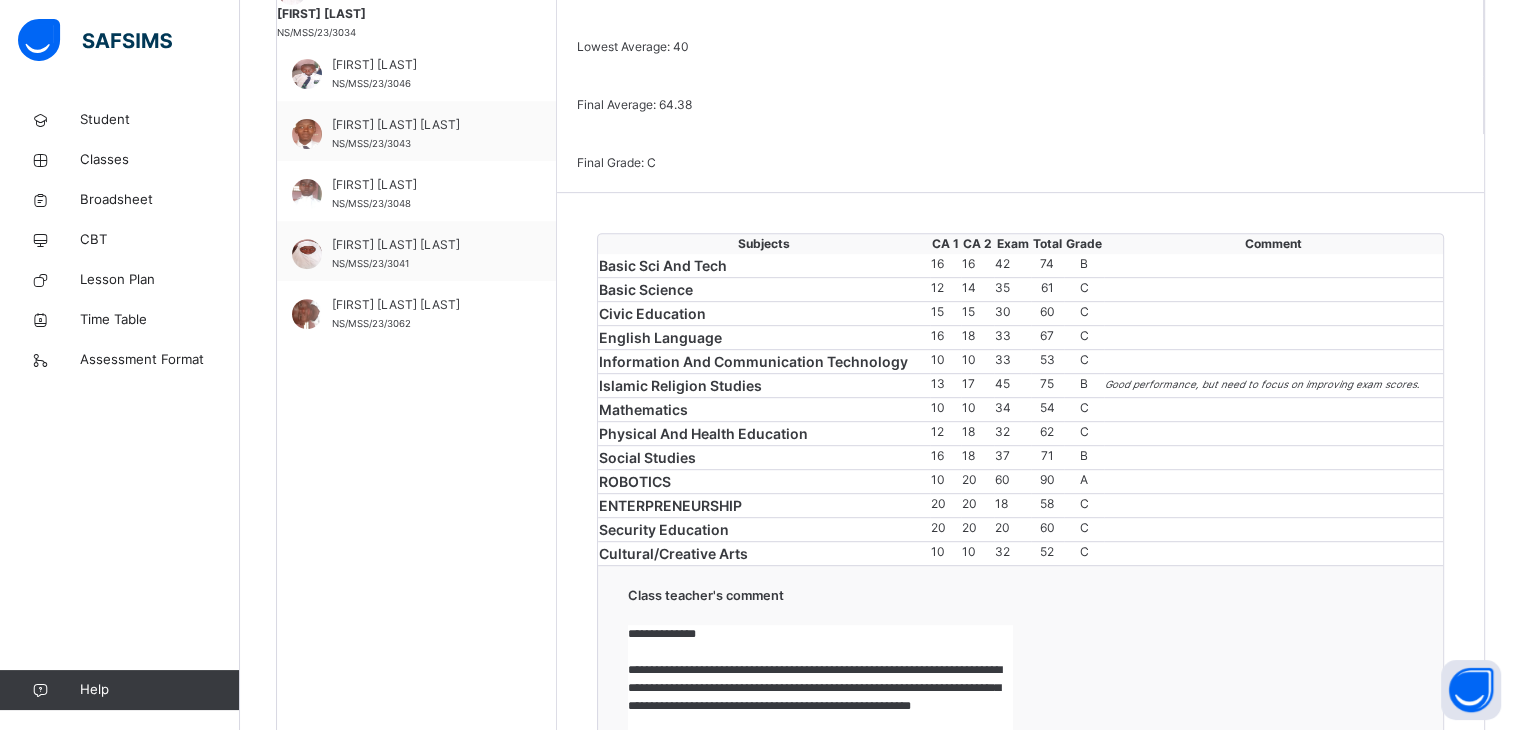scroll, scrollTop: 762, scrollLeft: 0, axis: vertical 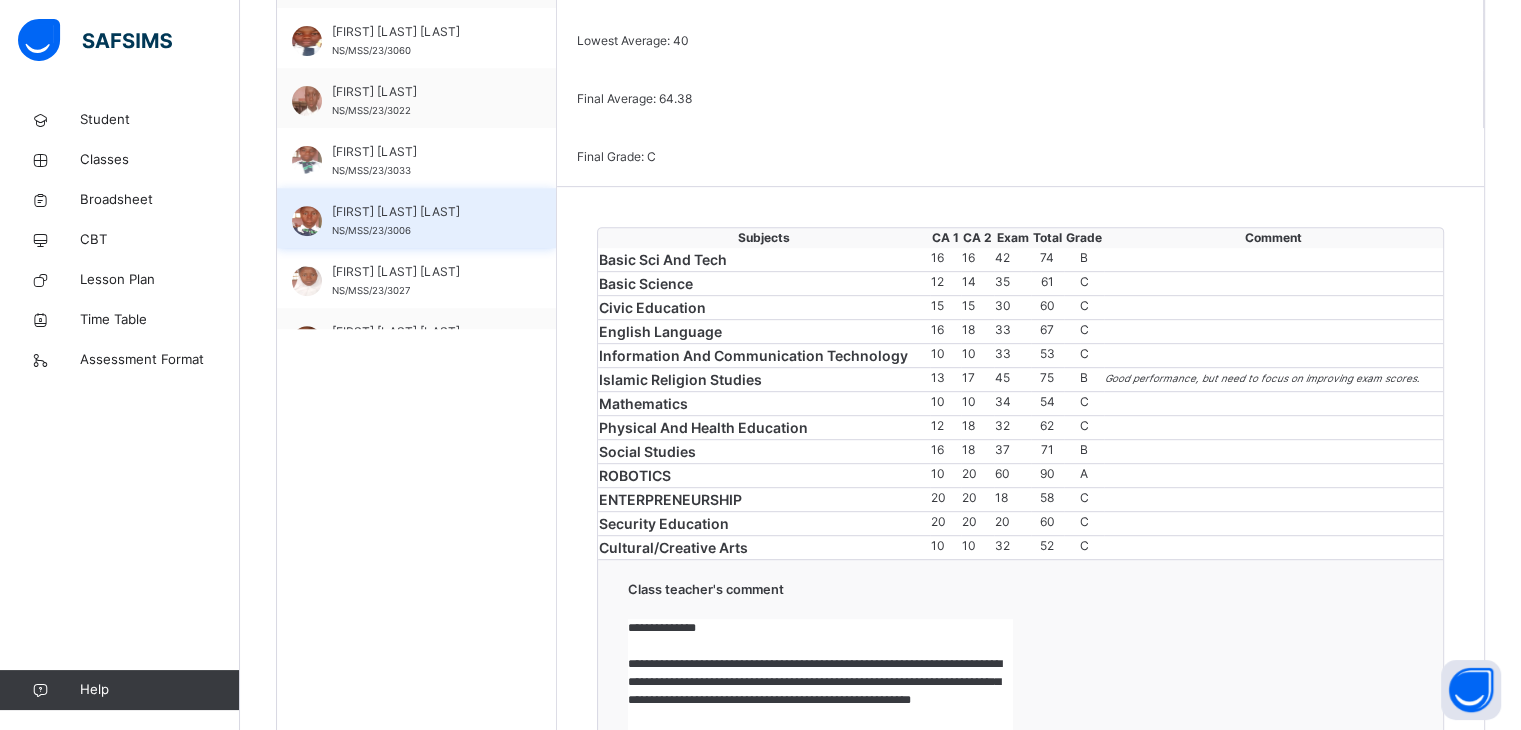 click on "[FIRST] [LAST] [LAST]" at bounding box center [421, 212] 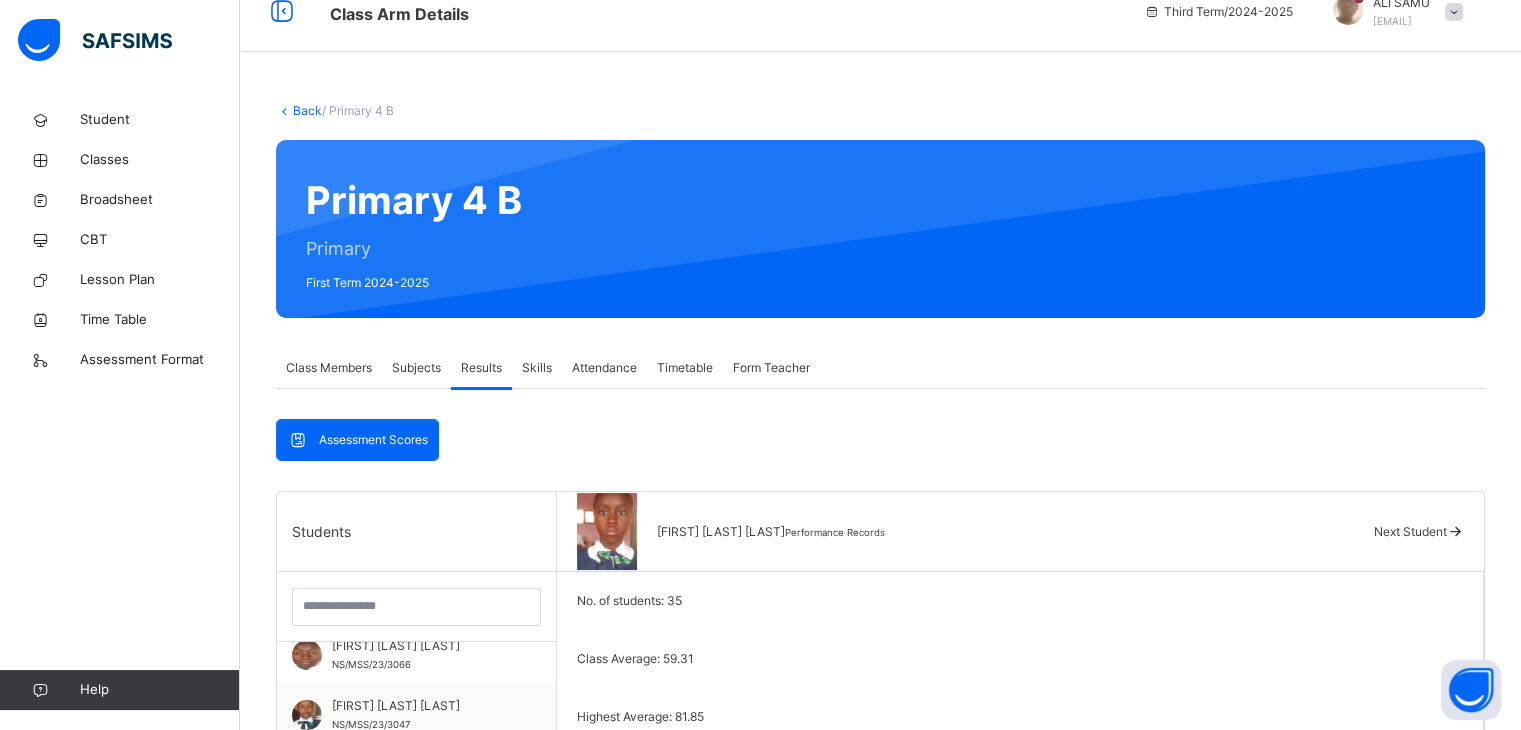 scroll, scrollTop: 36, scrollLeft: 0, axis: vertical 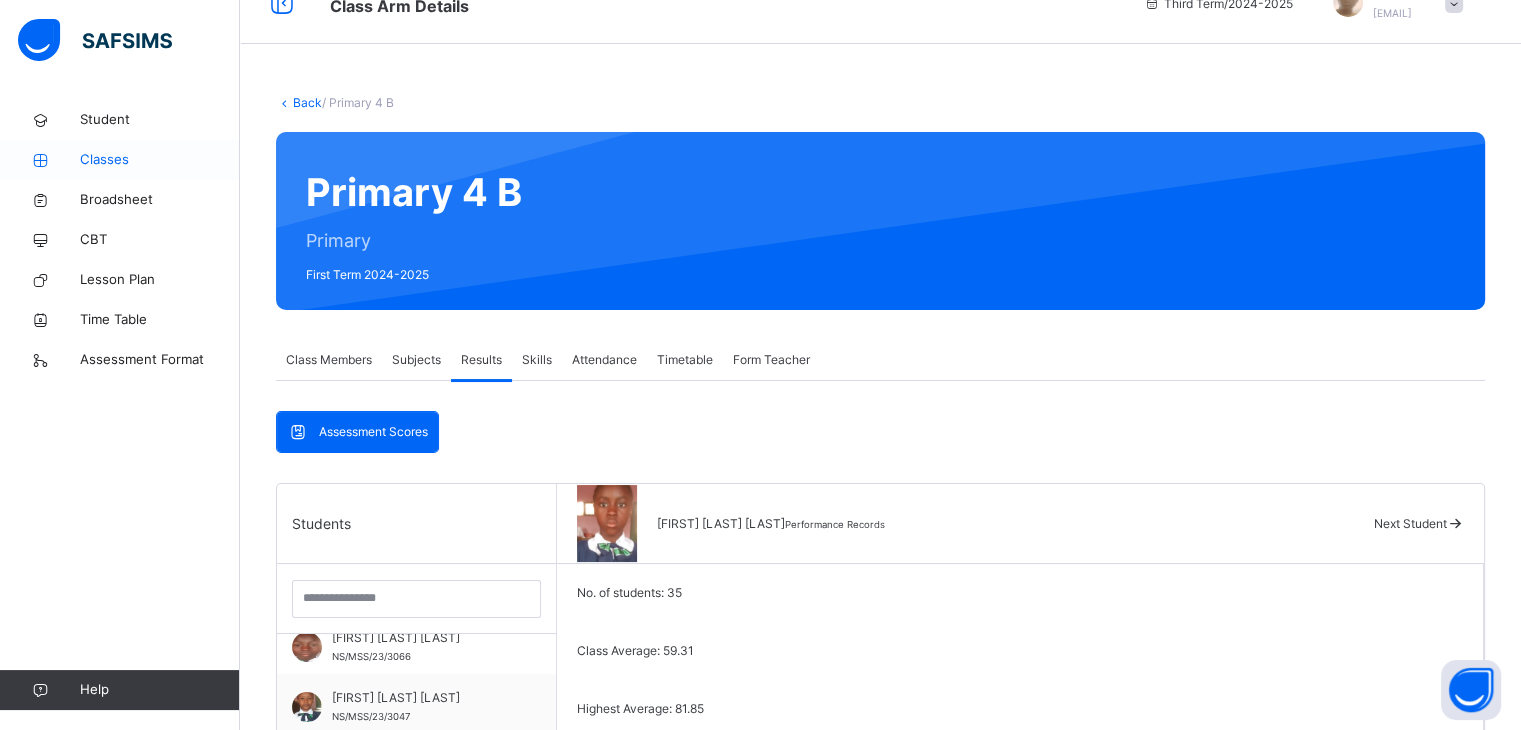click on "Classes" at bounding box center [160, 160] 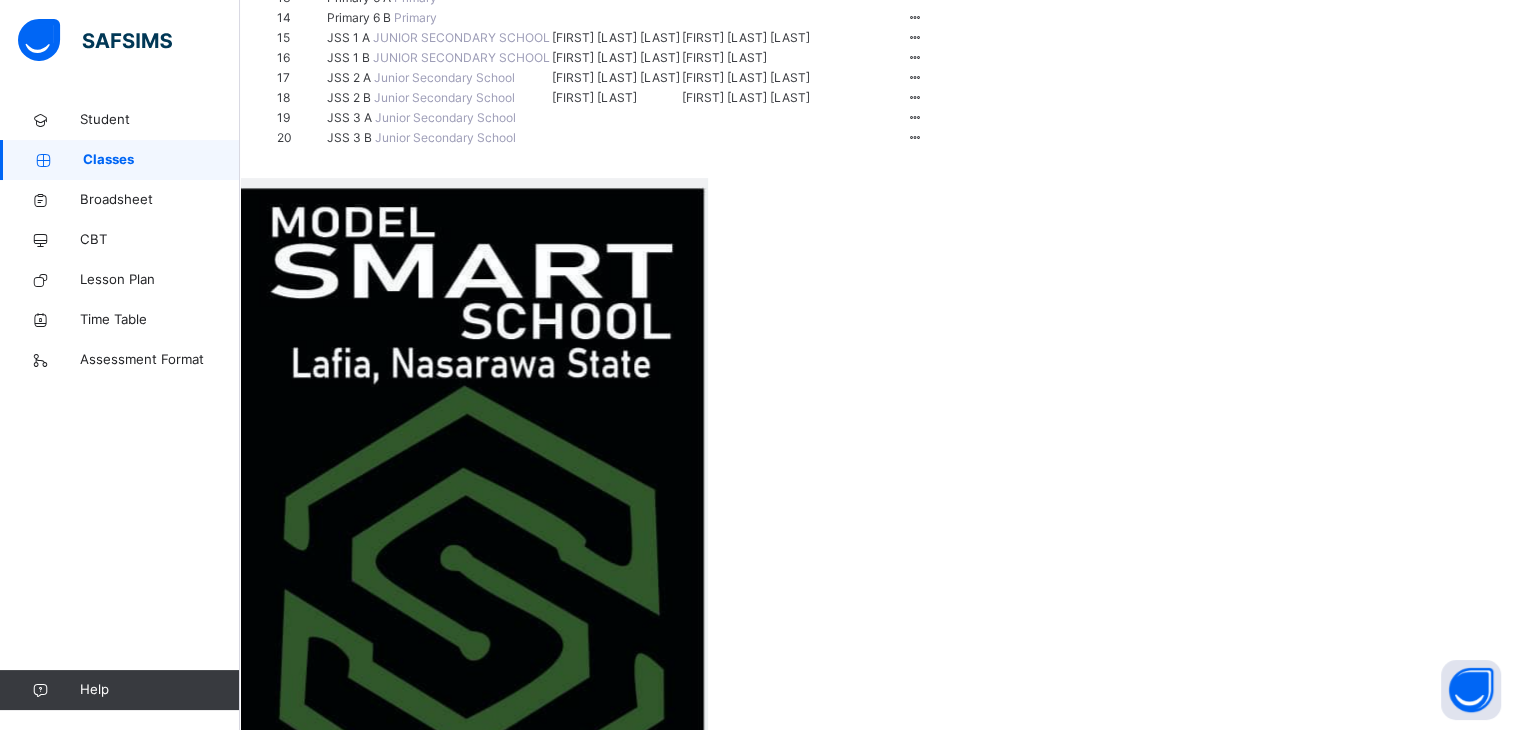 scroll, scrollTop: 580, scrollLeft: 0, axis: vertical 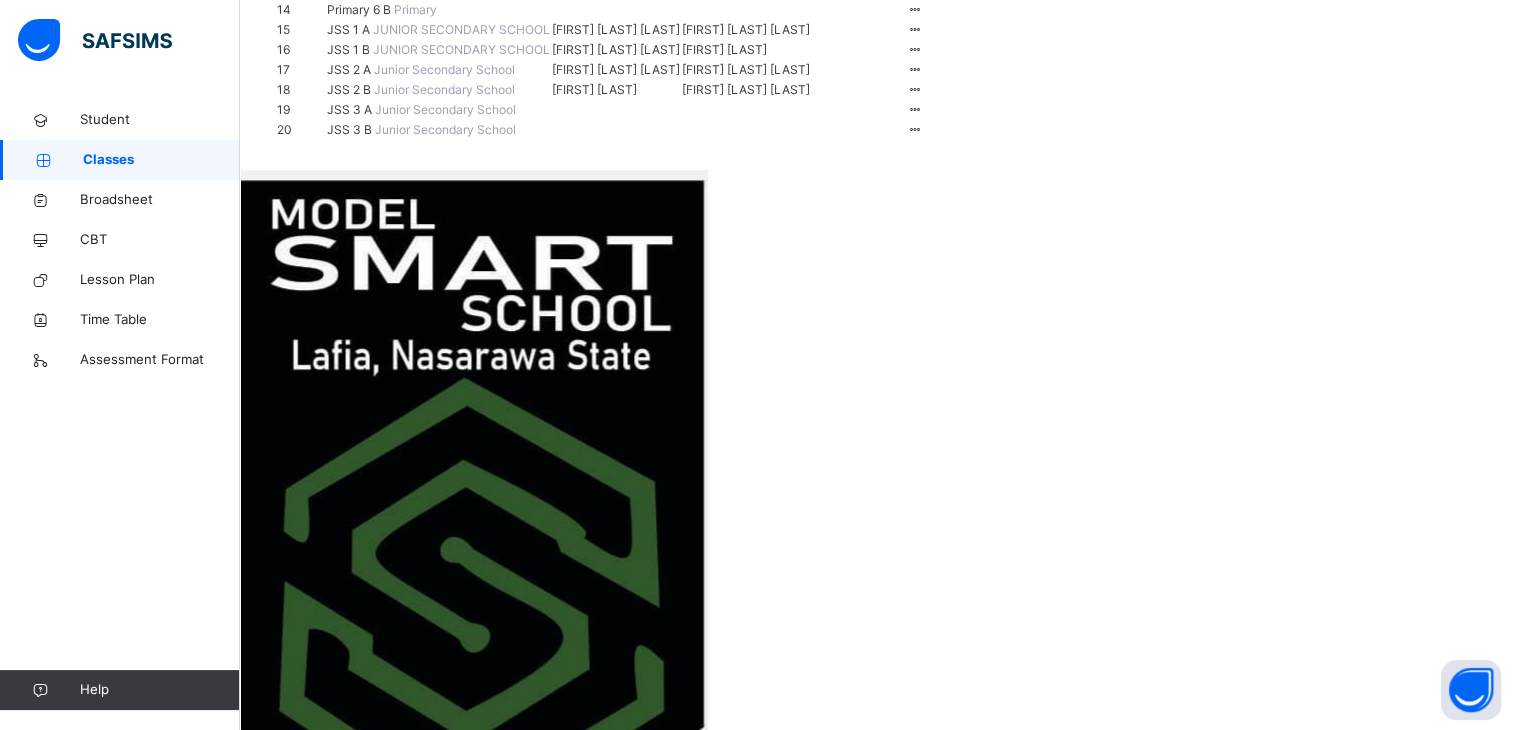 click on "View Class" at bounding box center (883, -32) 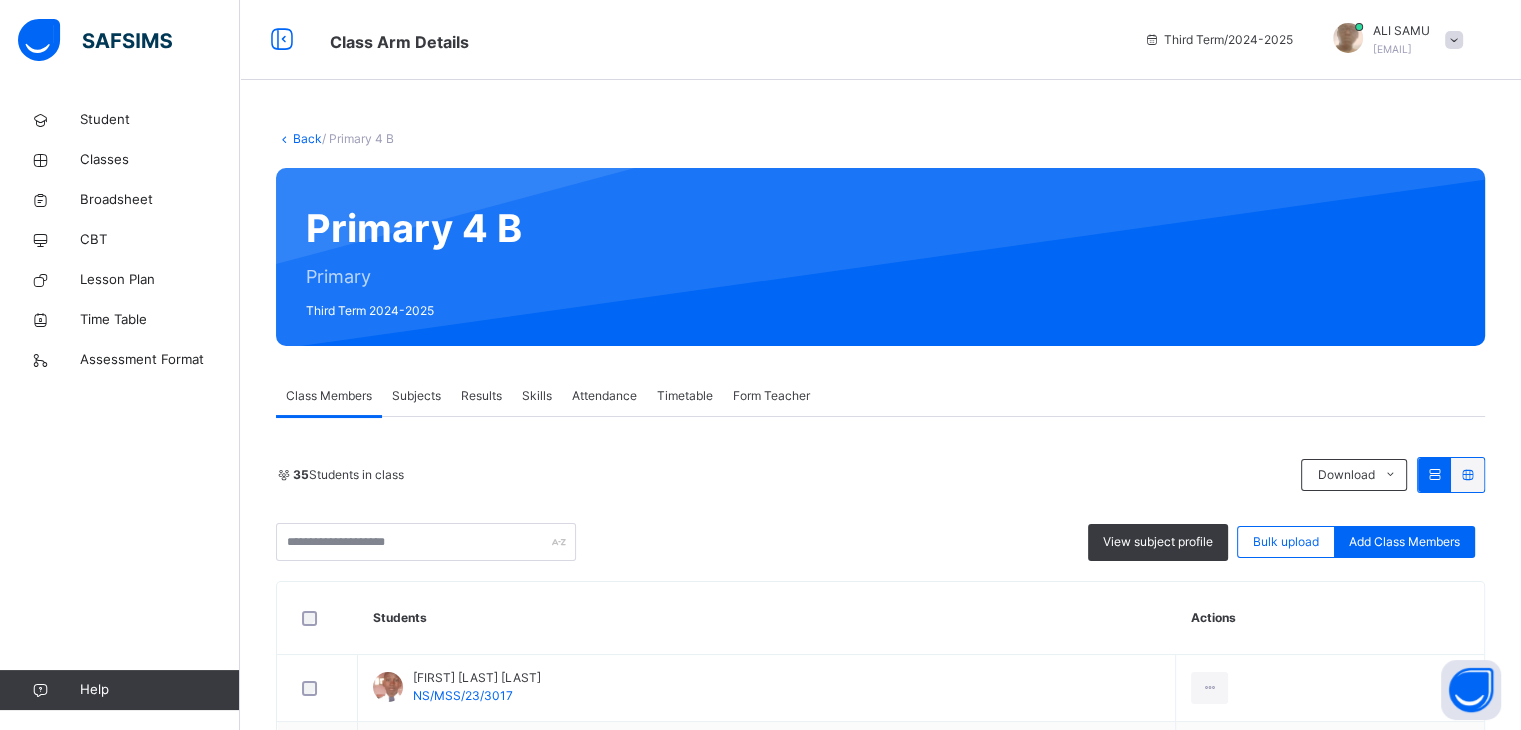 click on "Results" at bounding box center [481, 396] 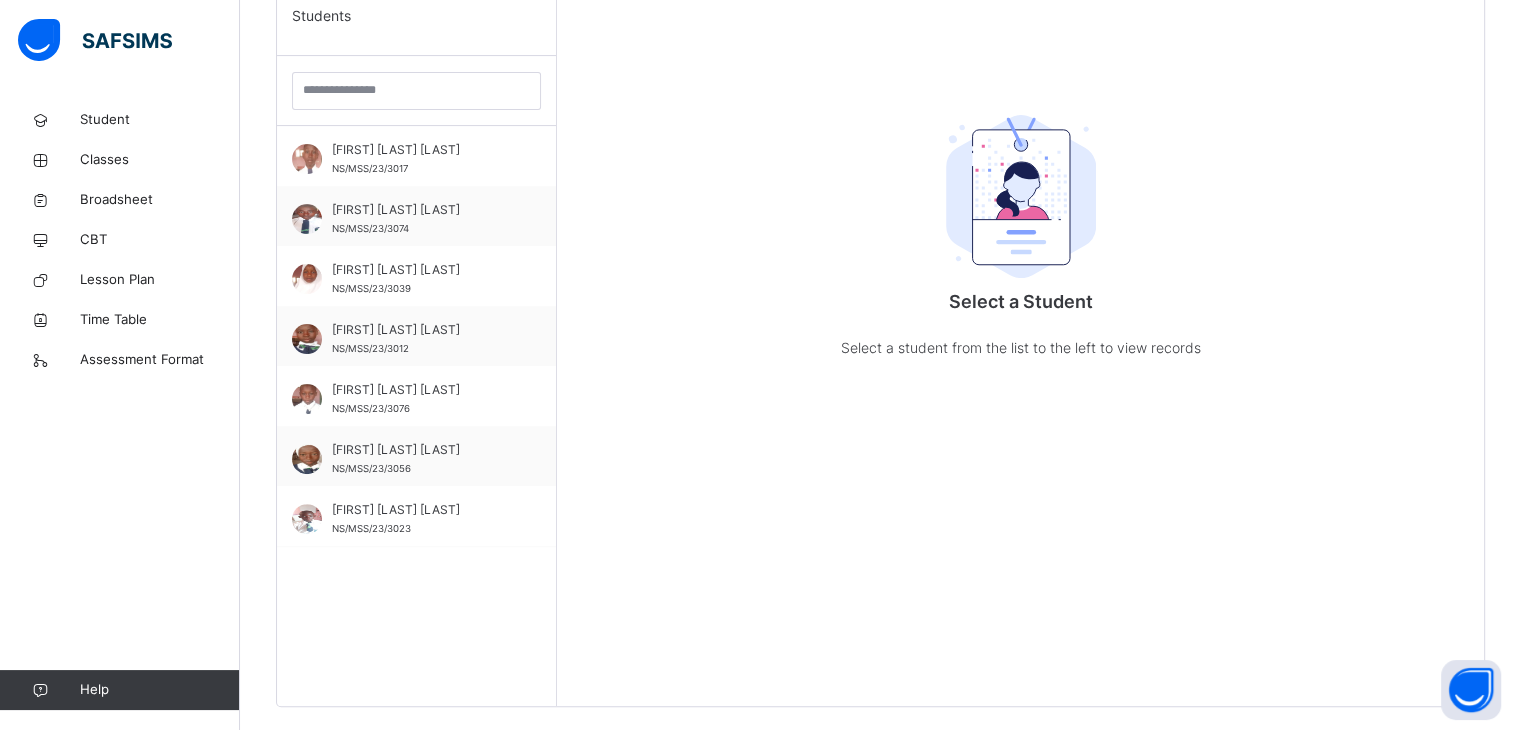 scroll, scrollTop: 550, scrollLeft: 0, axis: vertical 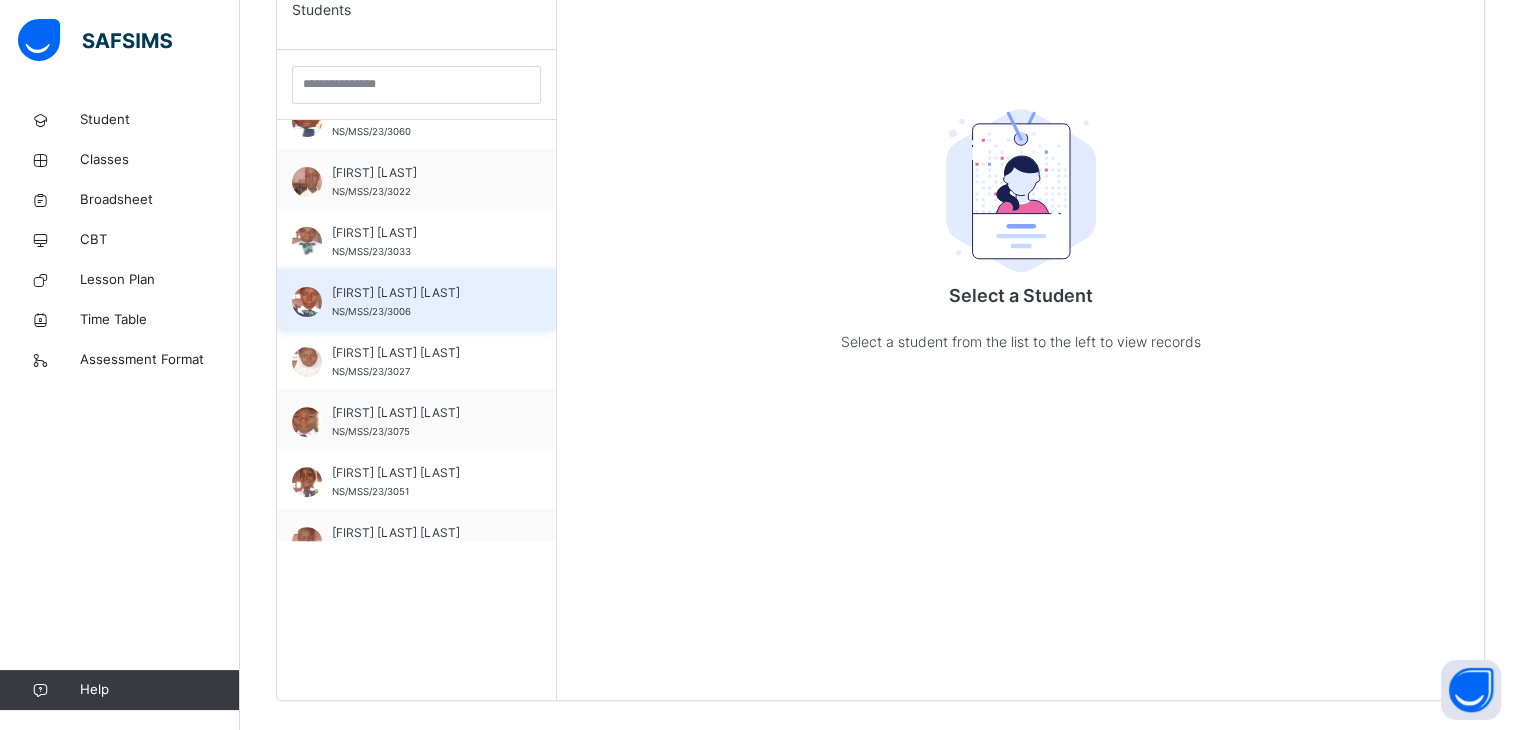 click on "[FIRST] [LAST] [LAST]" at bounding box center (421, 293) 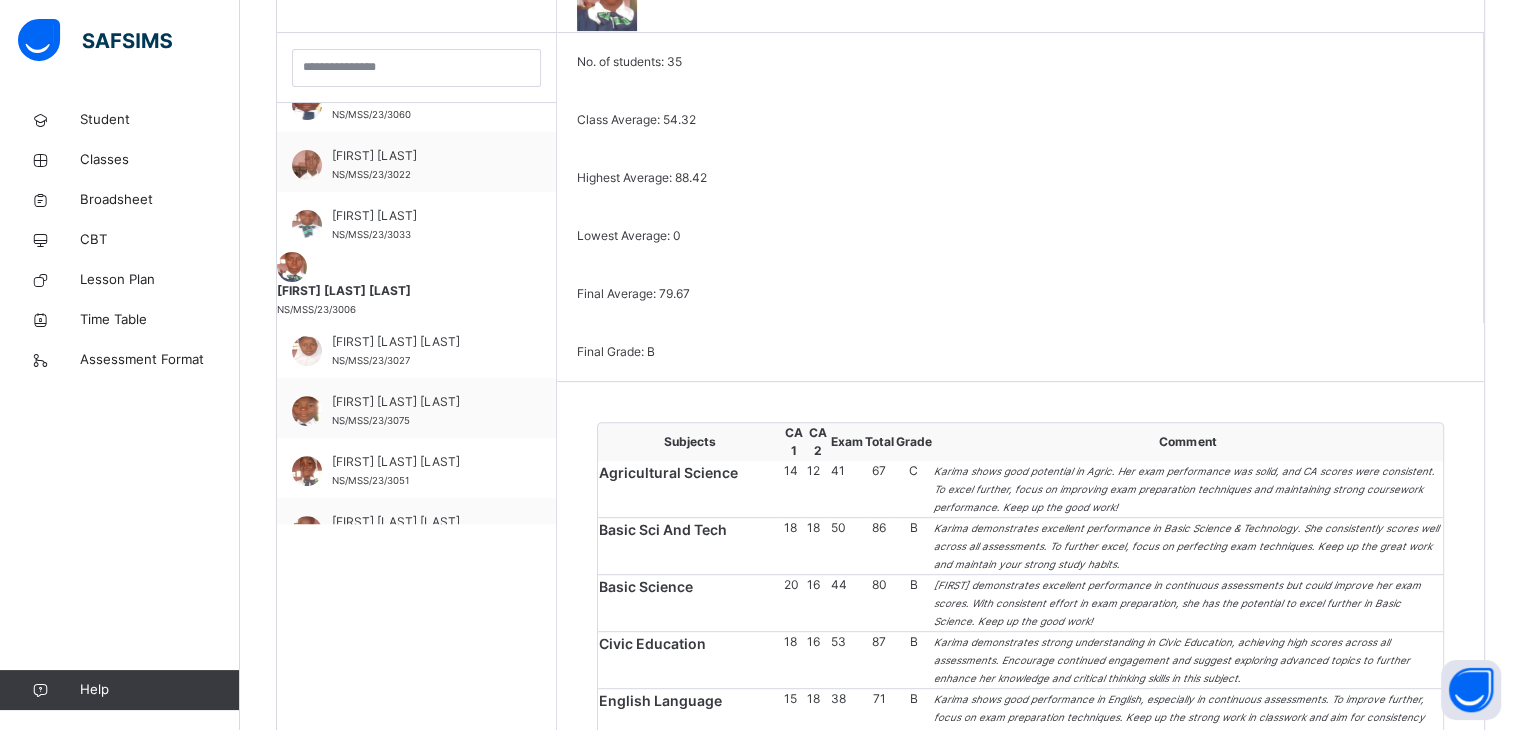 scroll, scrollTop: 566, scrollLeft: 0, axis: vertical 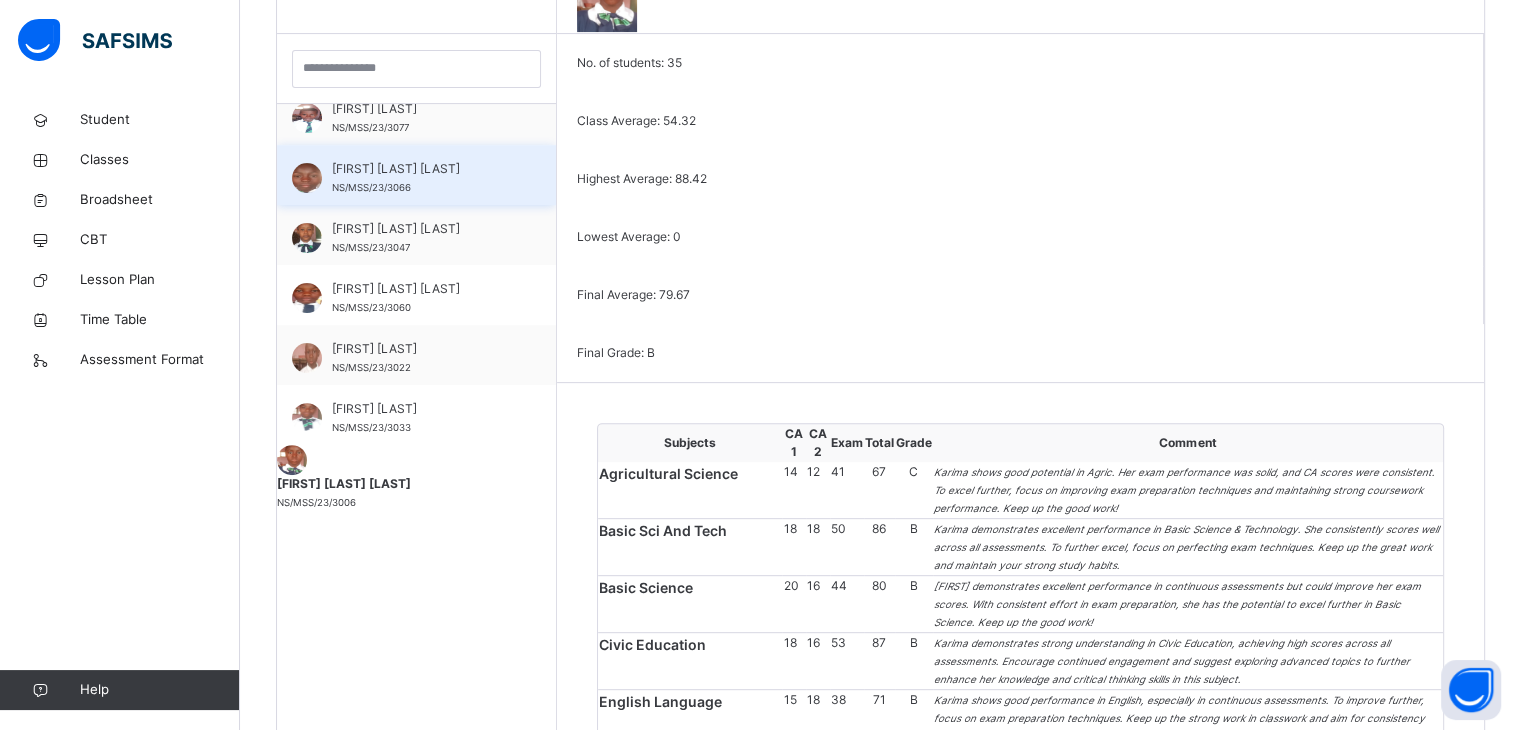 click on "[FIRST] [LAST] [LAST]" at bounding box center [421, 169] 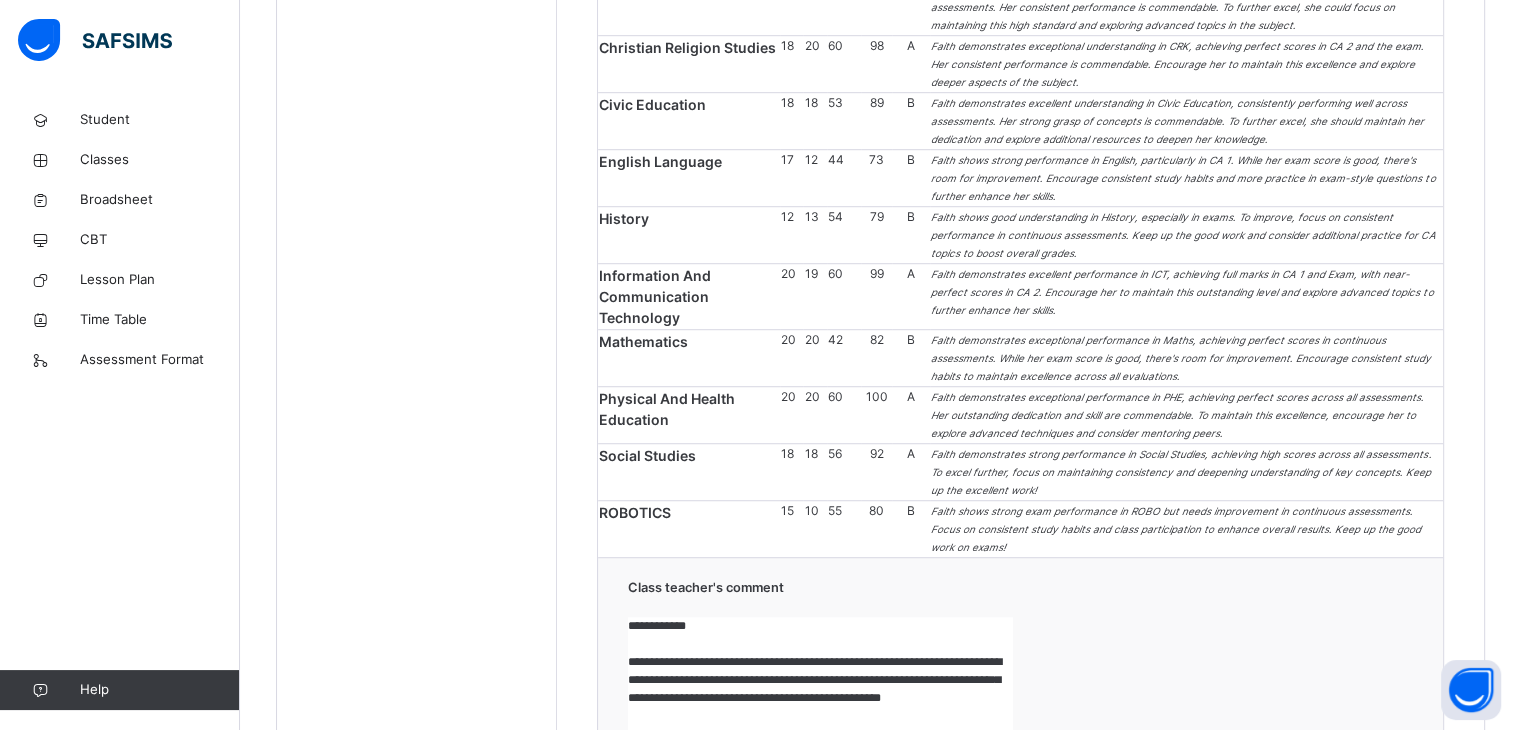 scroll, scrollTop: 1164, scrollLeft: 0, axis: vertical 